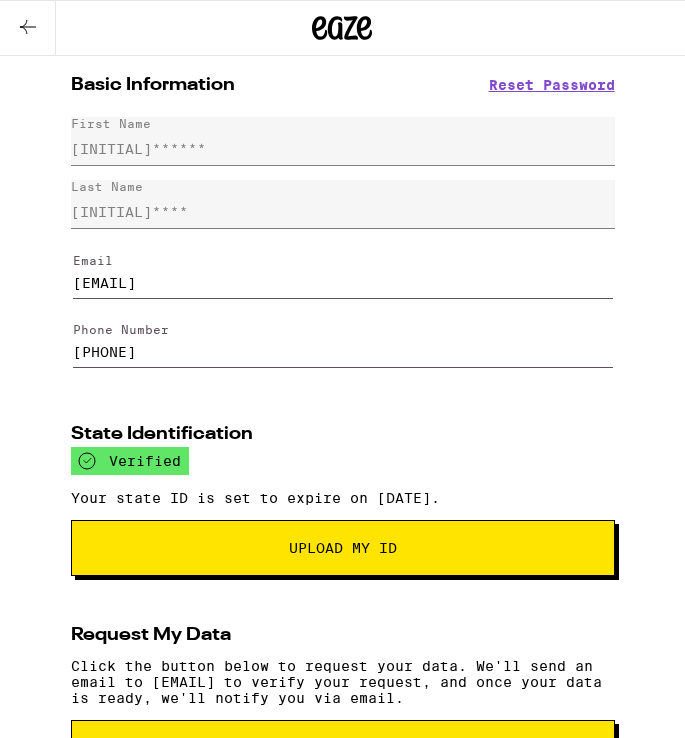 scroll, scrollTop: 0, scrollLeft: 0, axis: both 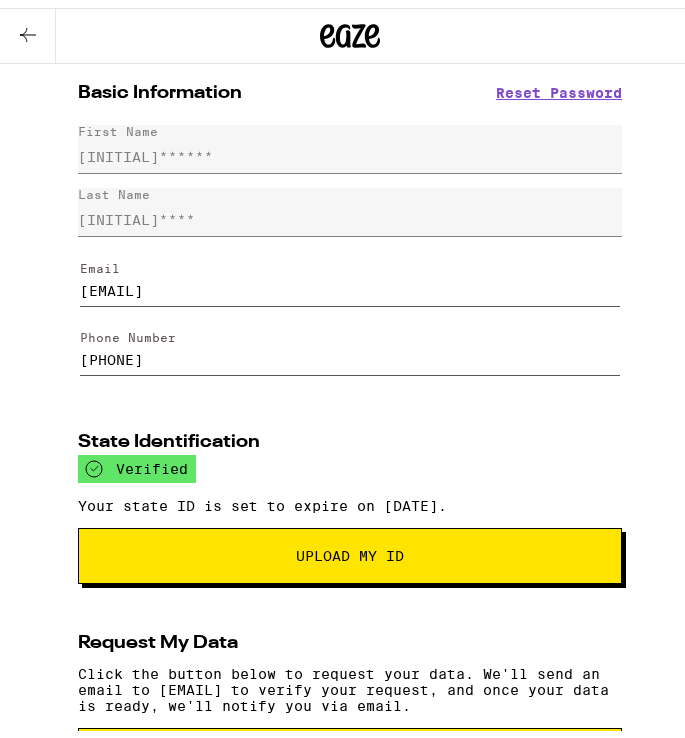 click at bounding box center (28, 27) 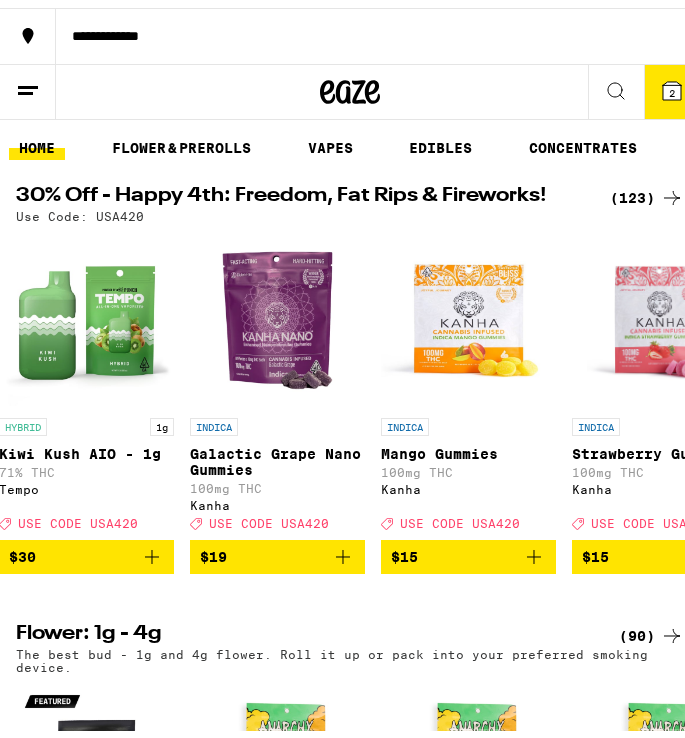 scroll, scrollTop: 0, scrollLeft: 20, axis: horizontal 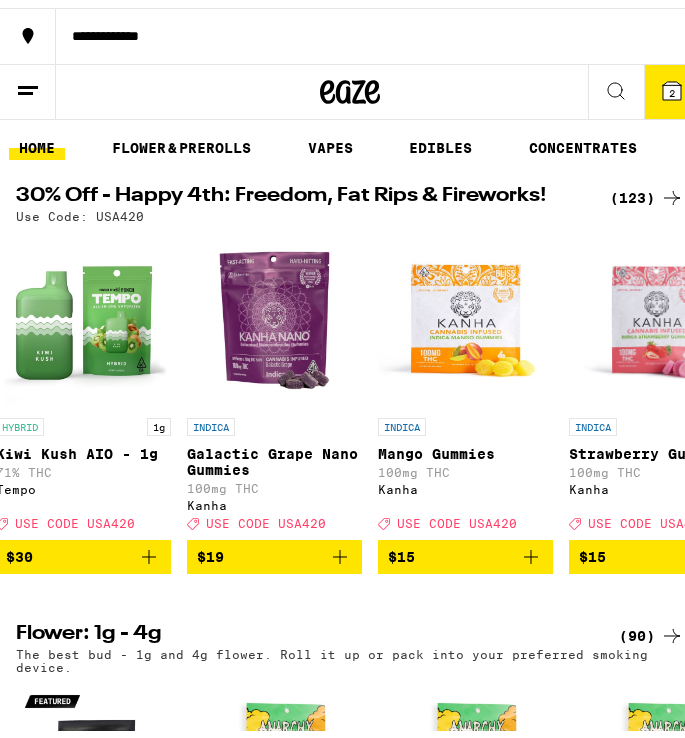 click at bounding box center [672, 190] 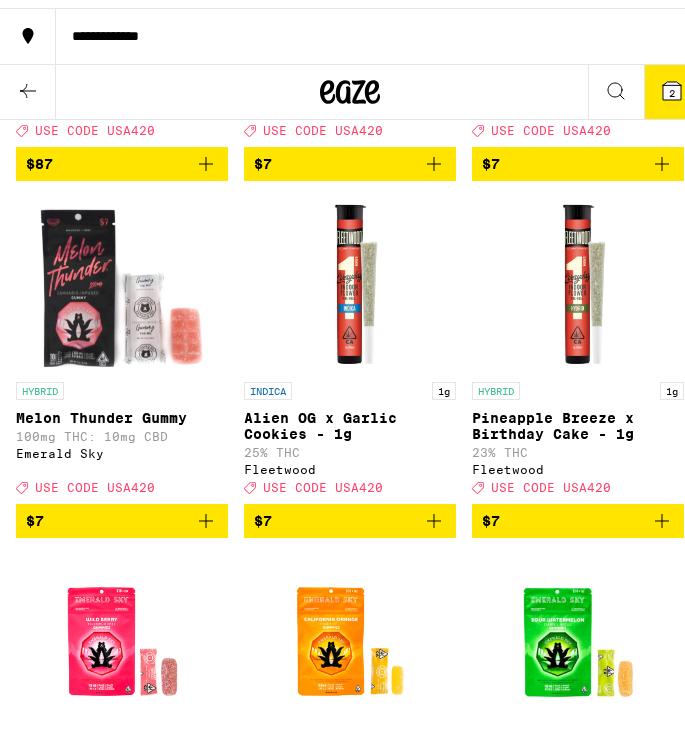scroll, scrollTop: 1533, scrollLeft: 0, axis: vertical 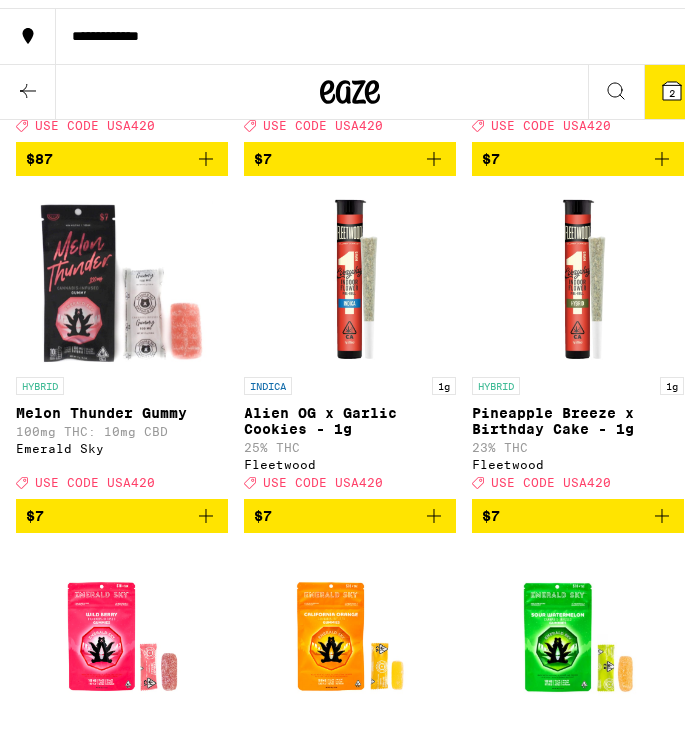 click at bounding box center (206, 508) 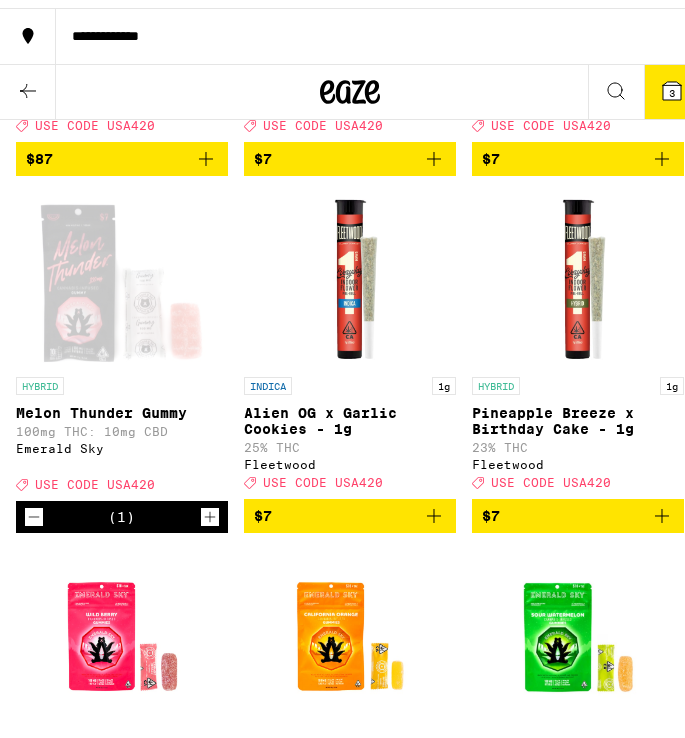 click at bounding box center (662, 151) 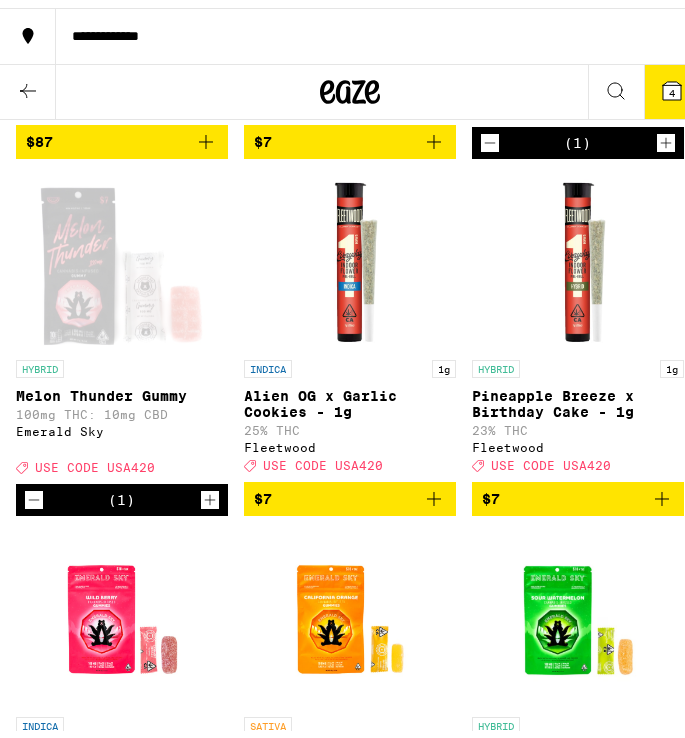scroll, scrollTop: 1453, scrollLeft: 0, axis: vertical 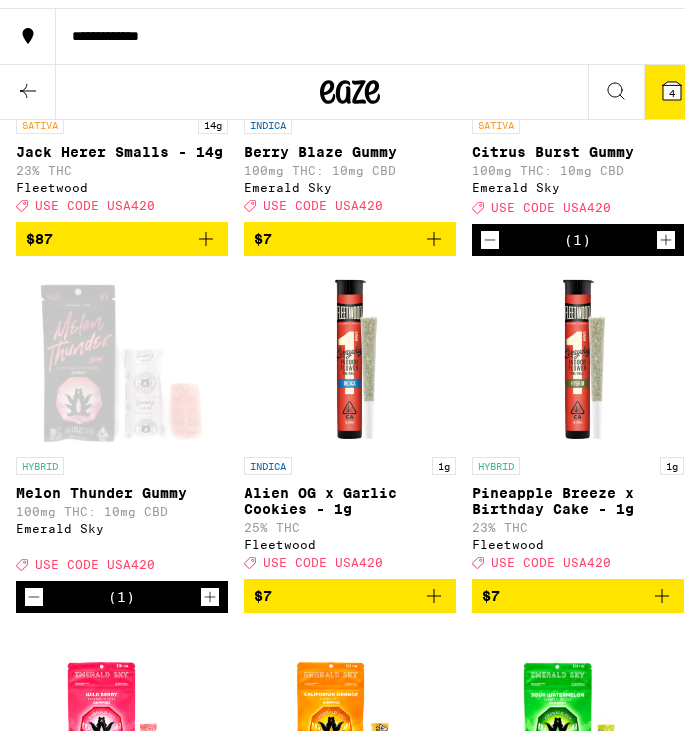 click at bounding box center (490, 232) 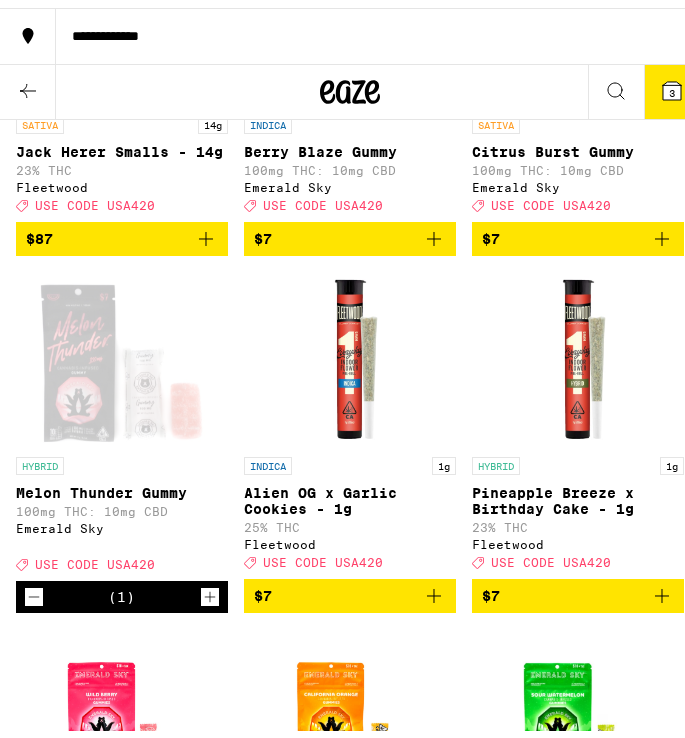 click at bounding box center (662, 231) 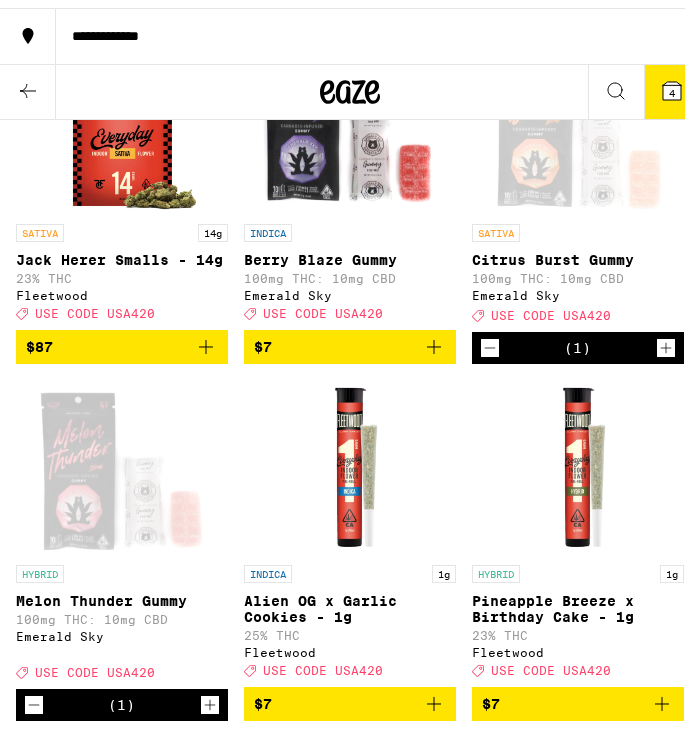 scroll, scrollTop: 1313, scrollLeft: 0, axis: vertical 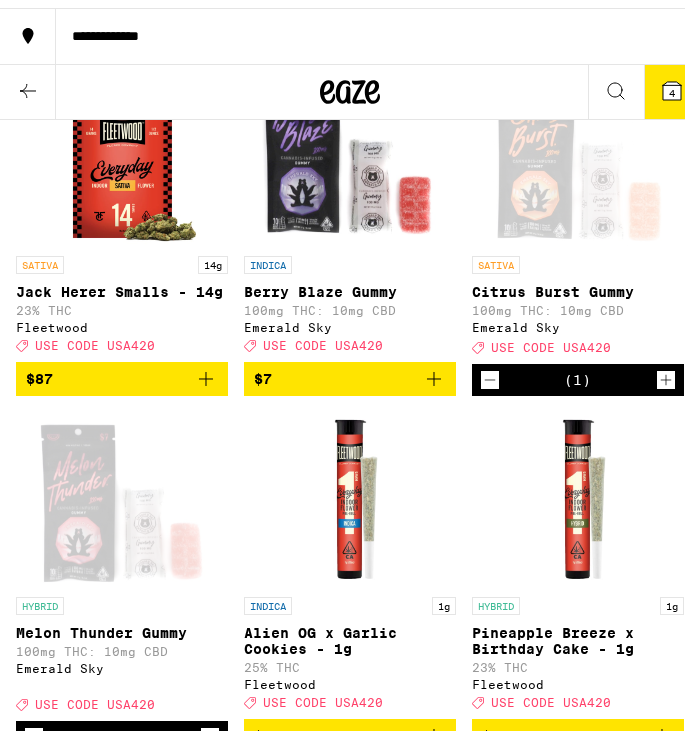 click at bounding box center (672, 83) 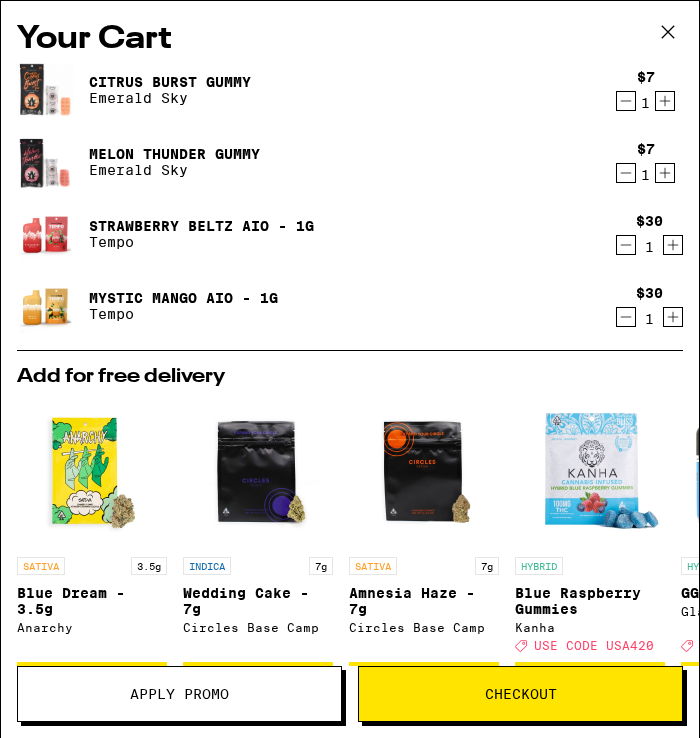 click at bounding box center (668, 32) 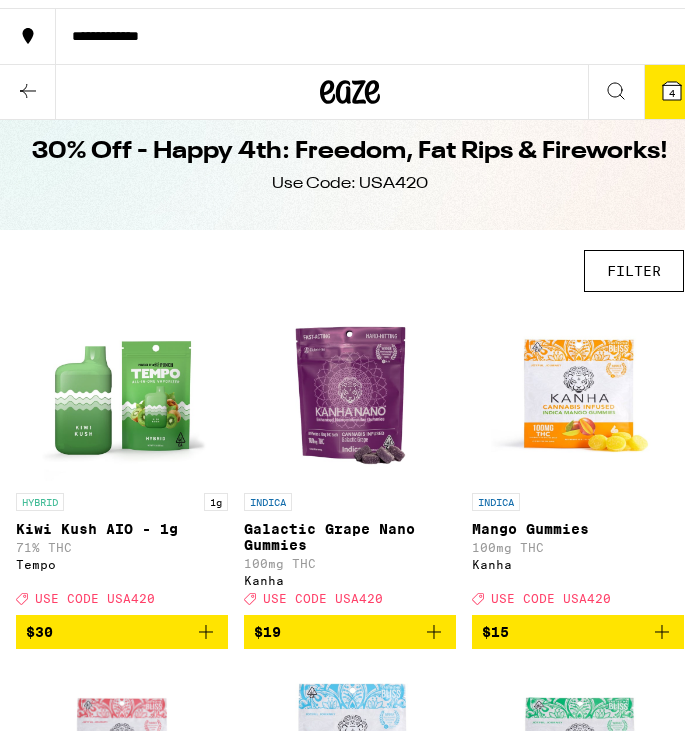 scroll, scrollTop: 0, scrollLeft: 0, axis: both 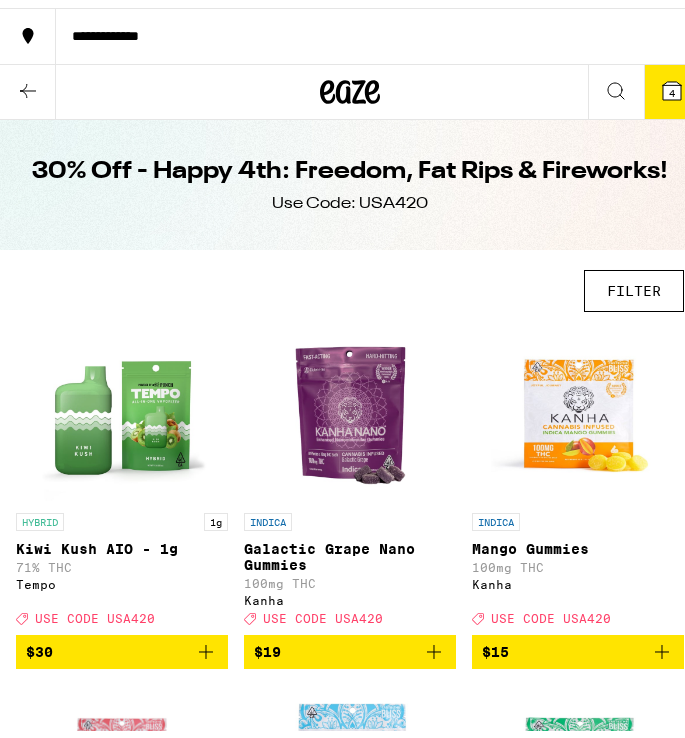 click at bounding box center (672, 83) 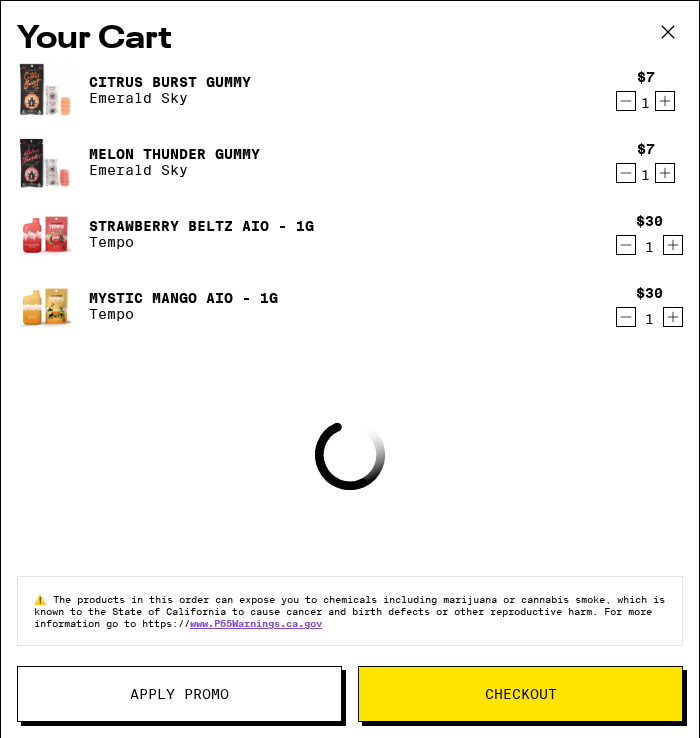 click on "Apply Promo" at bounding box center (179, 694) 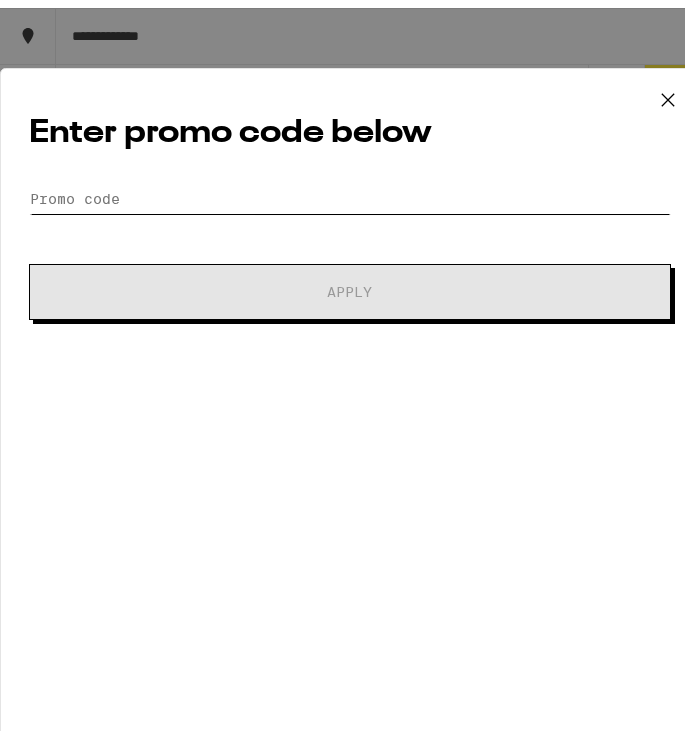 click on "Promo Code" at bounding box center (350, 191) 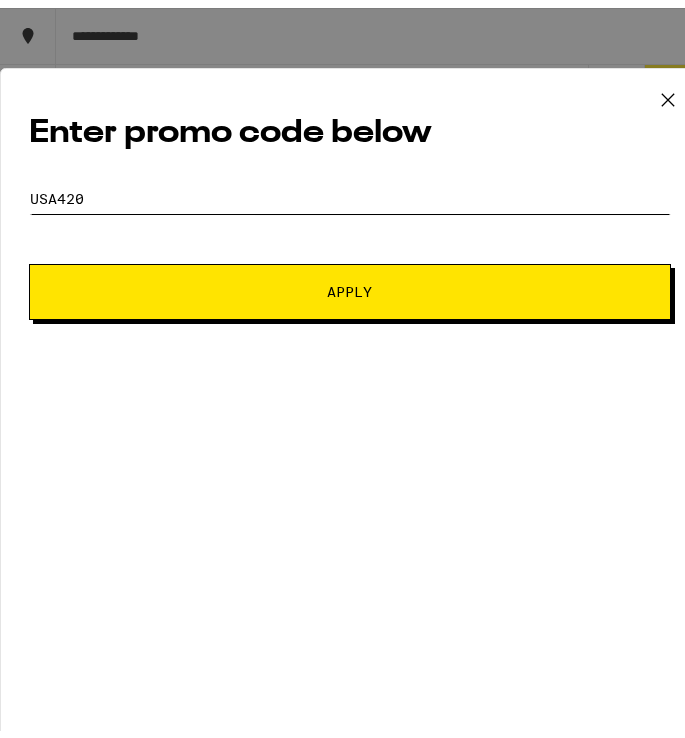 type on "usa420" 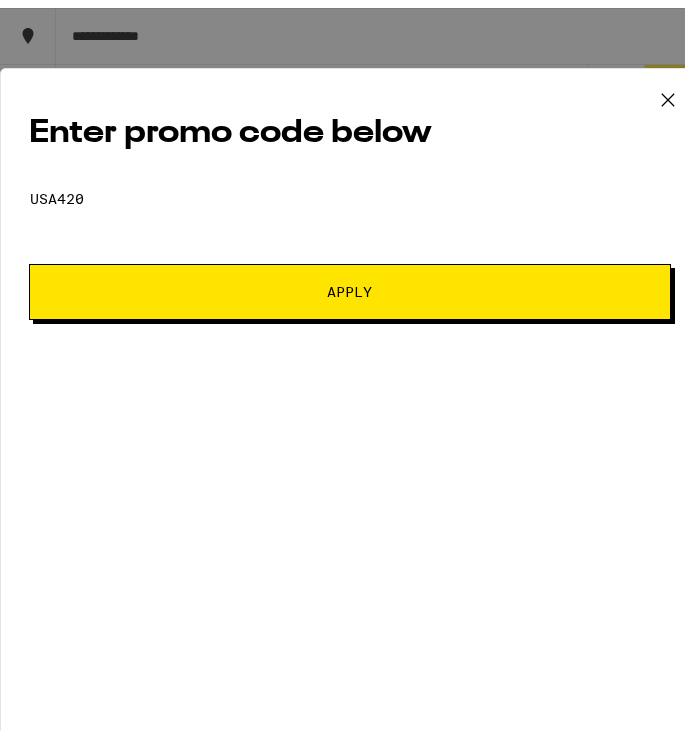 click on "Apply" at bounding box center (350, 284) 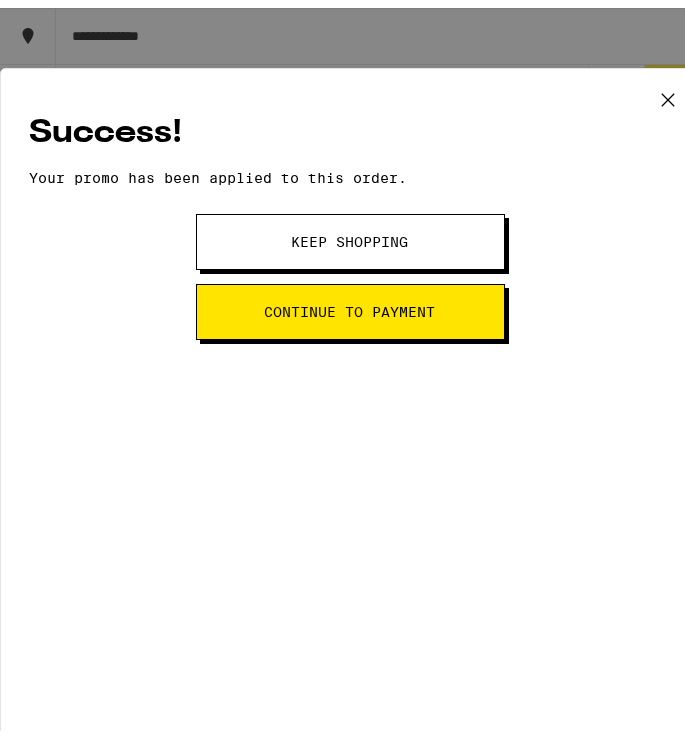click on "Continue to payment" at bounding box center (350, 304) 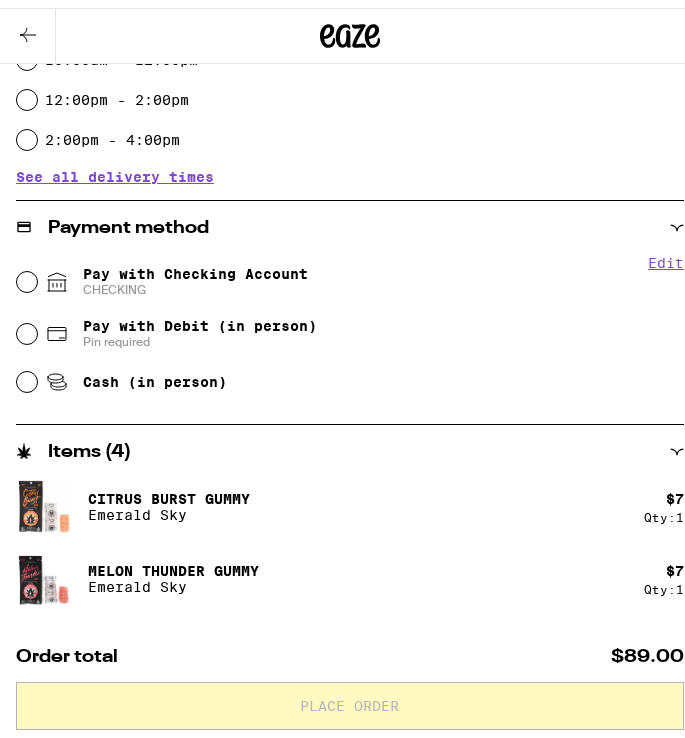 scroll, scrollTop: 680, scrollLeft: 0, axis: vertical 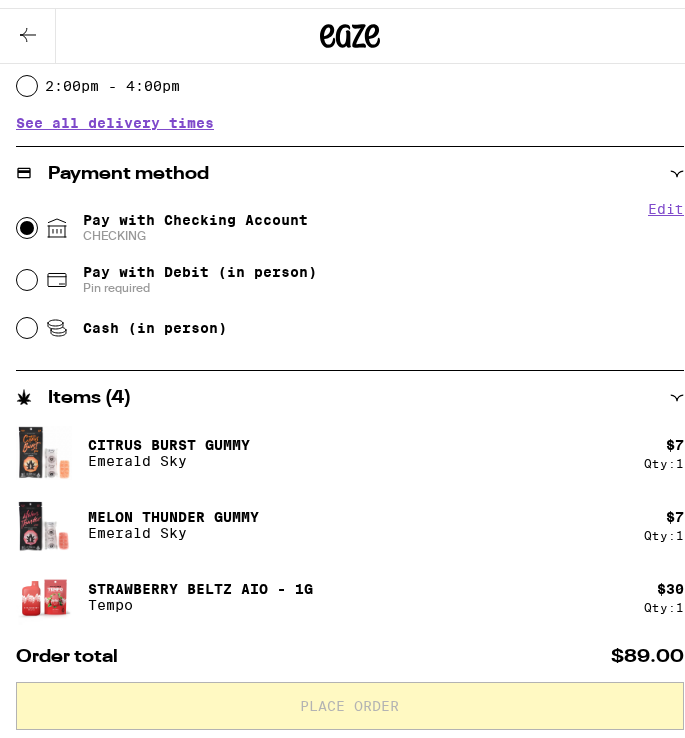 click on "Pay with Checking Account CHECKING" at bounding box center (27, 220) 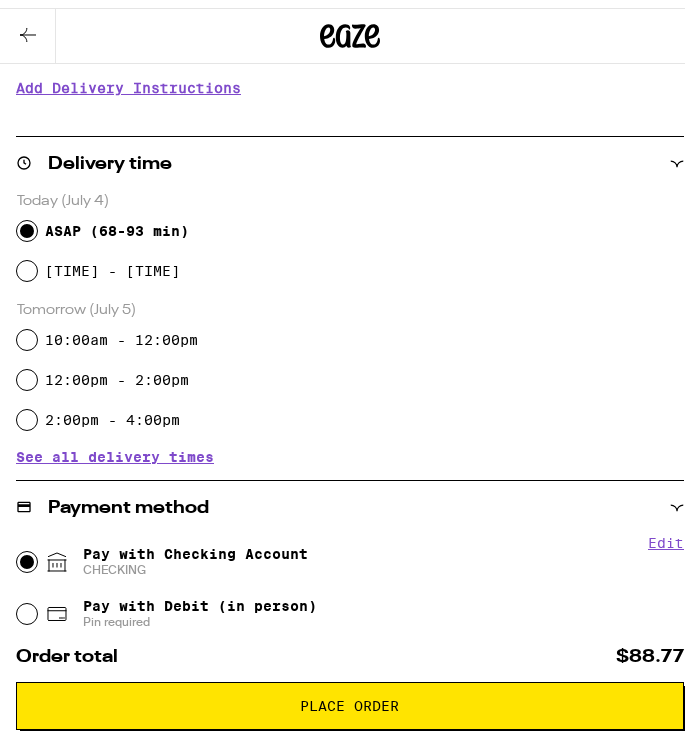 scroll, scrollTop: 315, scrollLeft: 0, axis: vertical 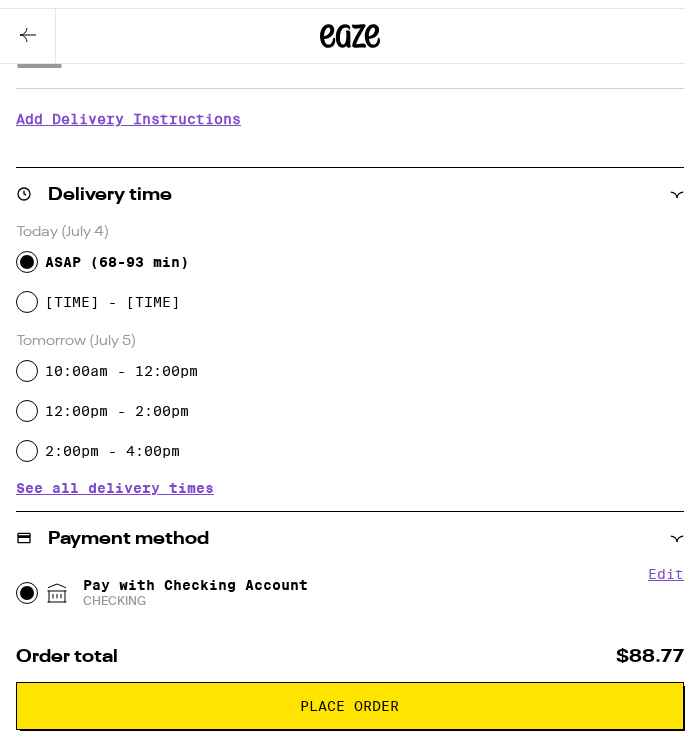 click at bounding box center [28, 27] 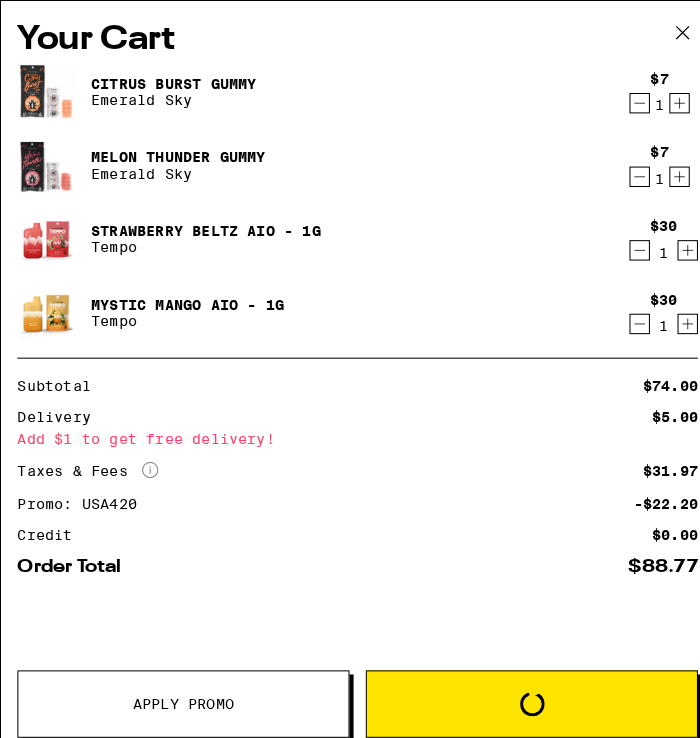 scroll, scrollTop: 0, scrollLeft: 0, axis: both 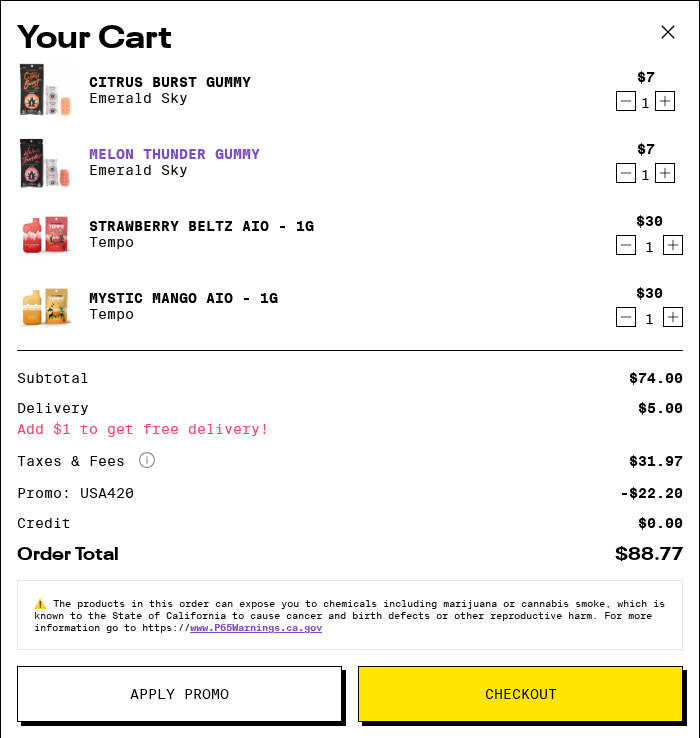 click on "Melon Thunder Gummy" at bounding box center (170, 82) 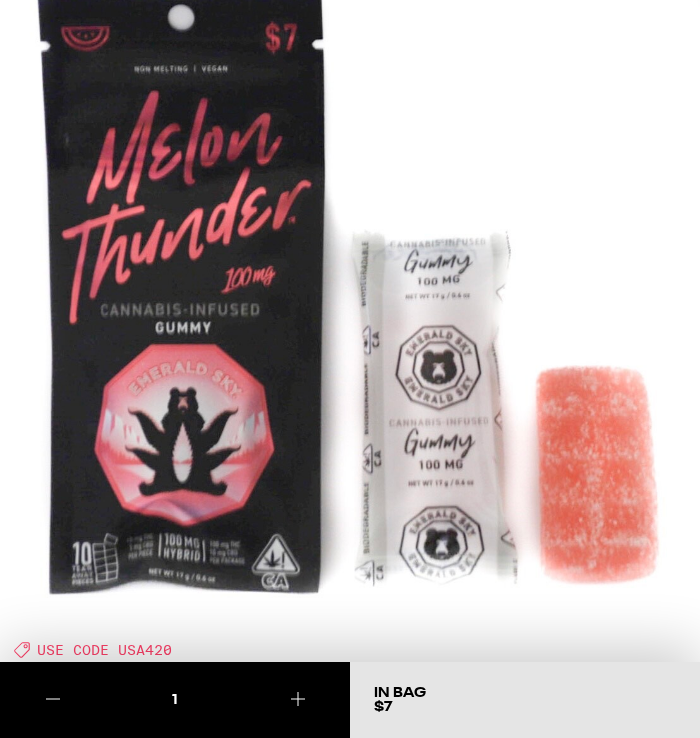 scroll, scrollTop: 0, scrollLeft: 0, axis: both 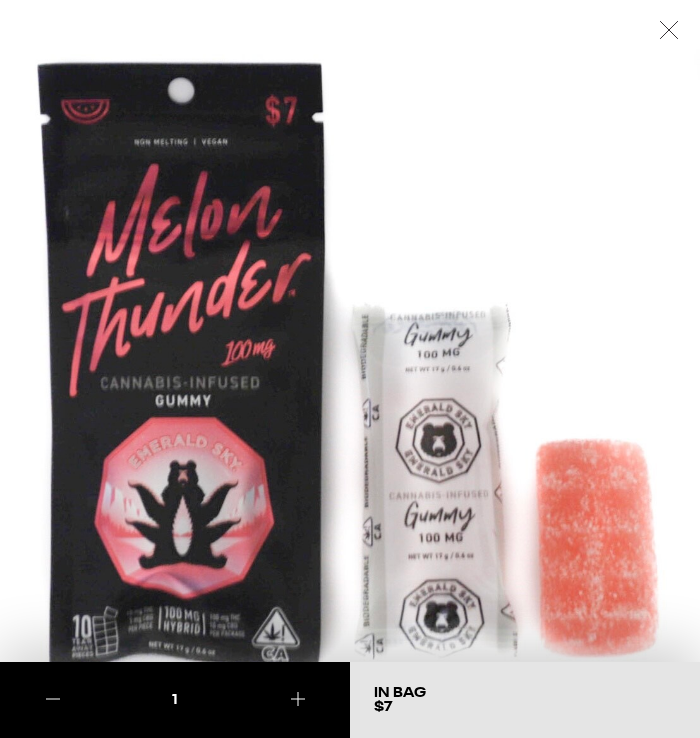 click at bounding box center [669, 30] 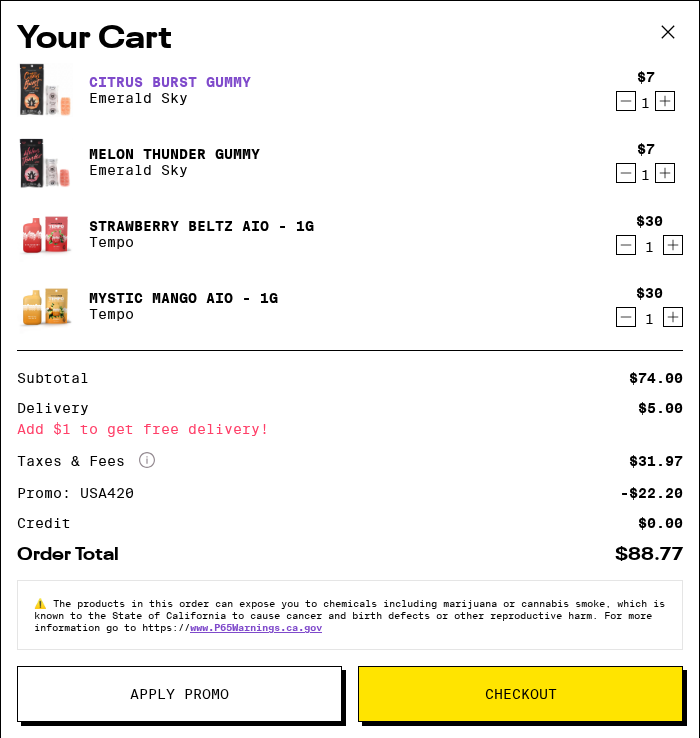 click on "Citrus Burst Gummy" at bounding box center [170, 82] 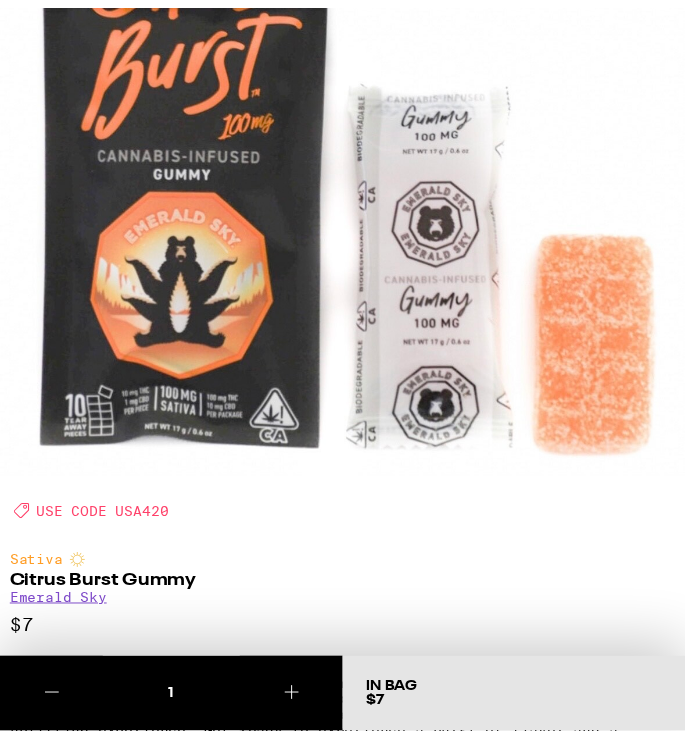 scroll, scrollTop: 0, scrollLeft: 0, axis: both 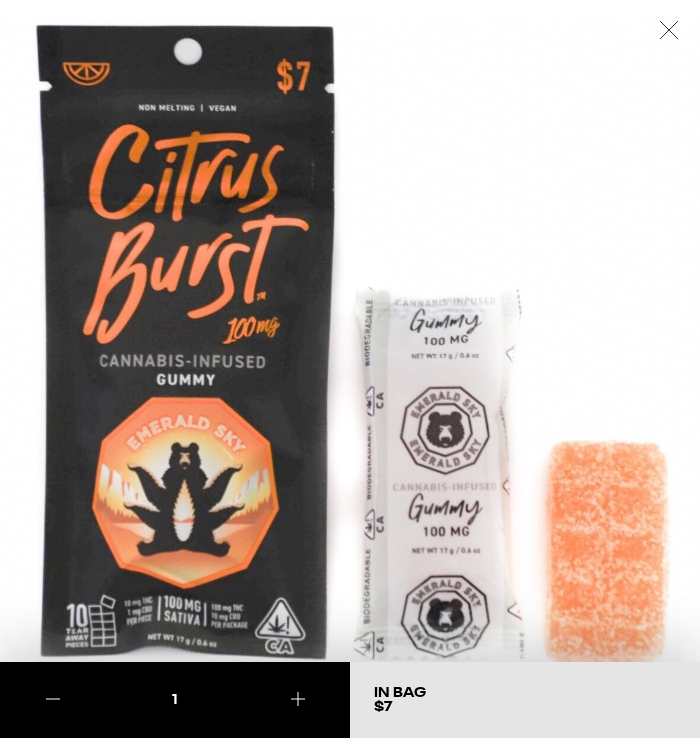 click at bounding box center (669, 31) 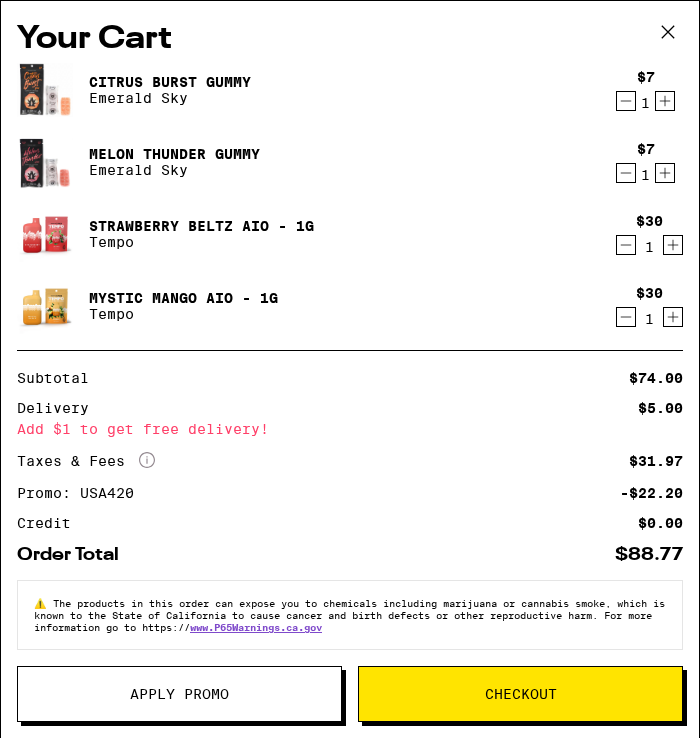 click at bounding box center (626, 101) 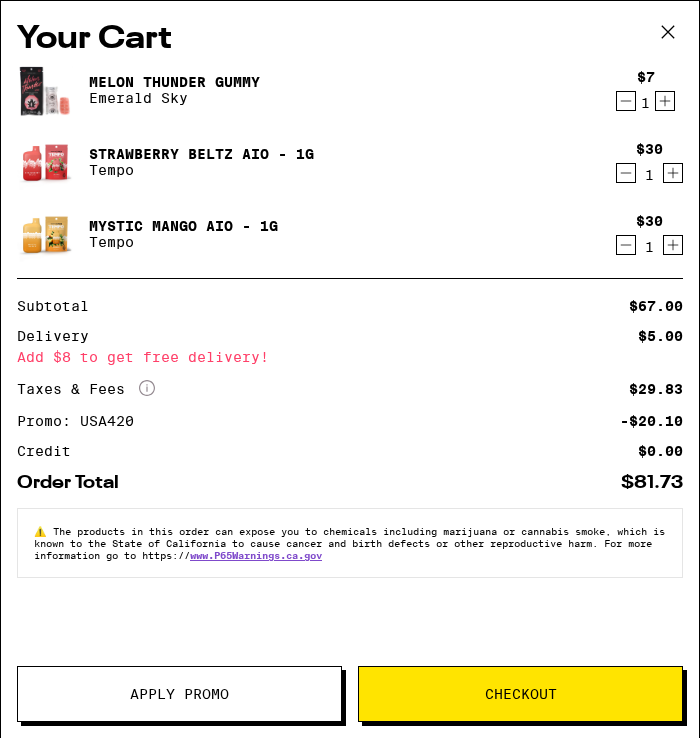 click at bounding box center (626, 101) 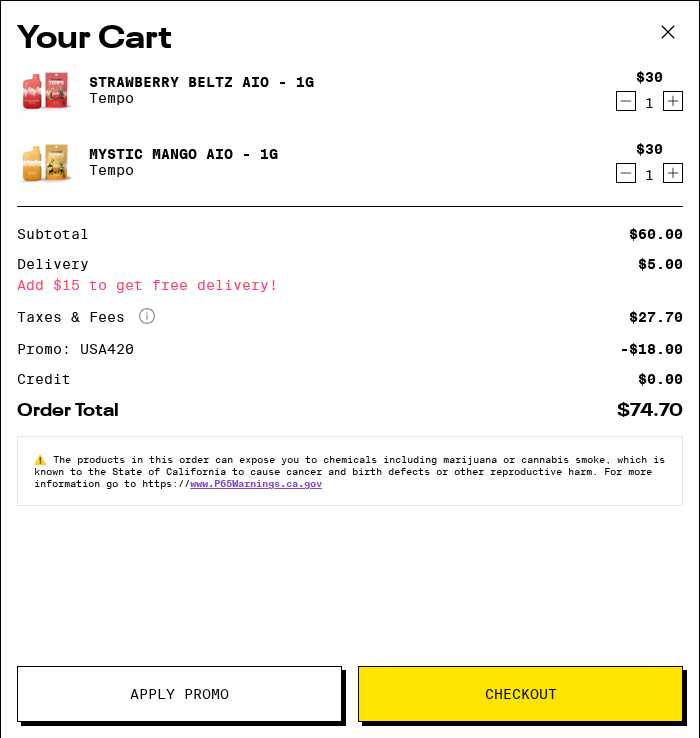 click at bounding box center [668, 32] 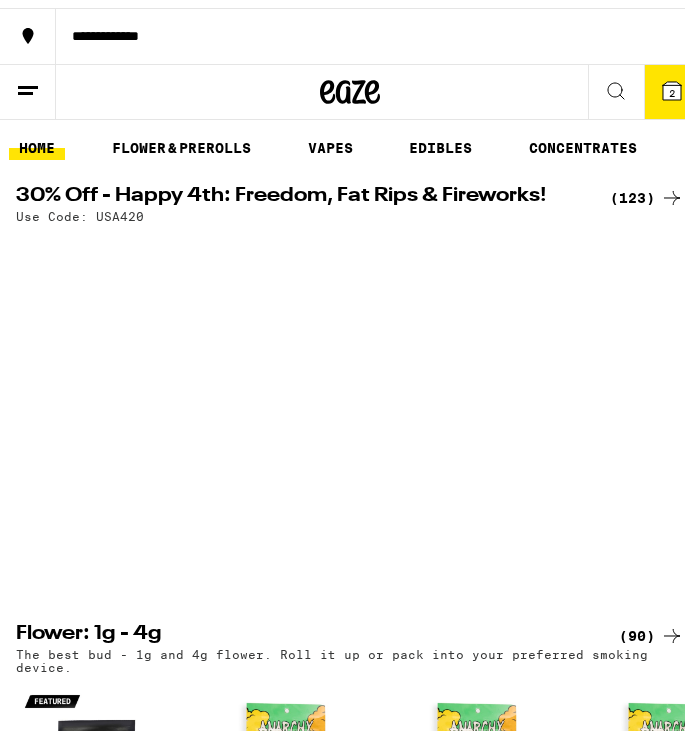 scroll, scrollTop: 0, scrollLeft: 0, axis: both 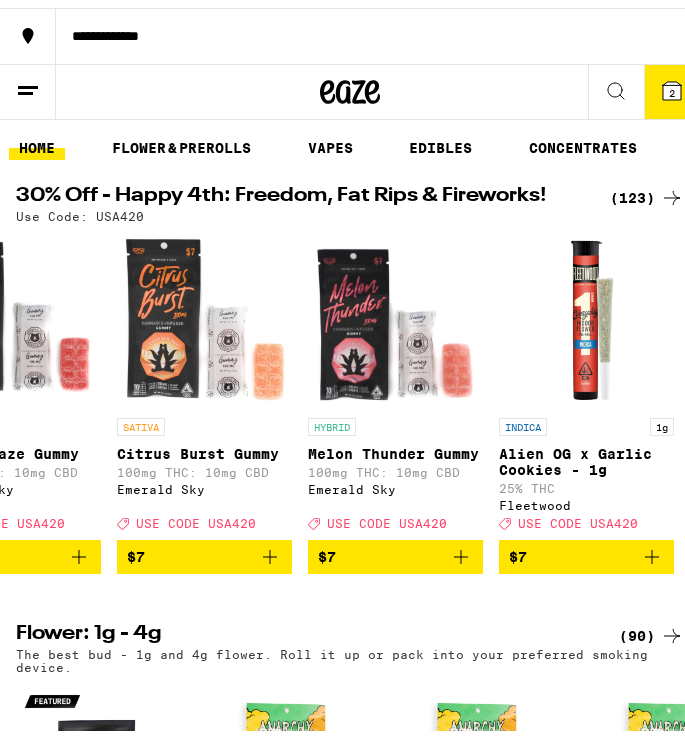 click at bounding box center (461, 549) 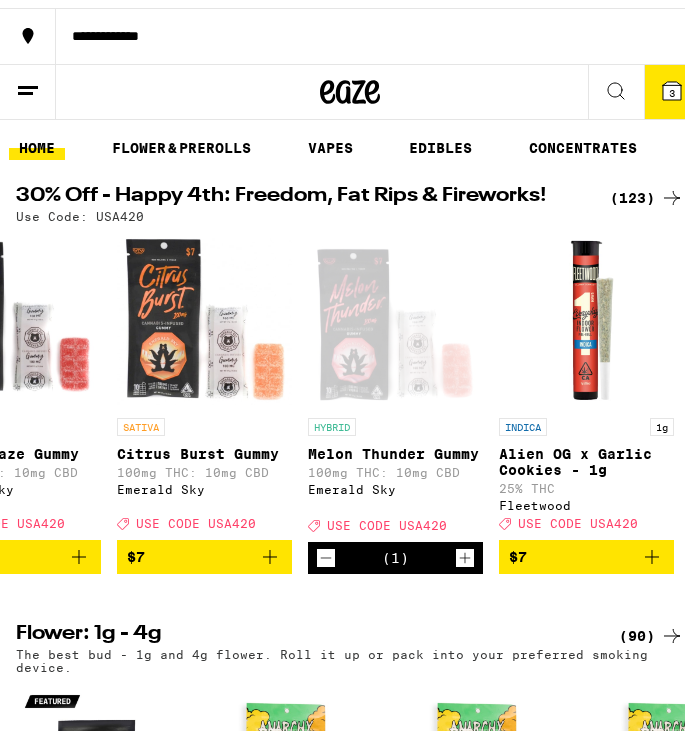click at bounding box center (672, 83) 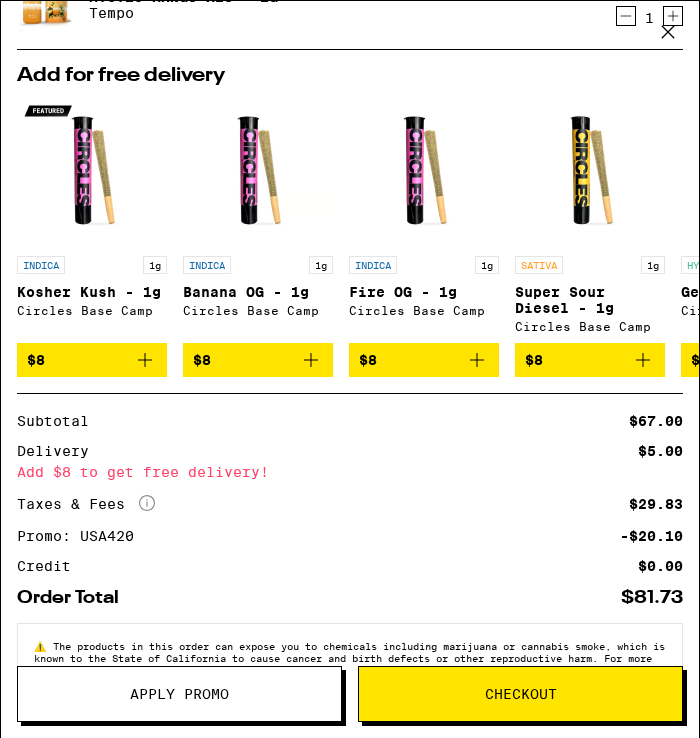 scroll, scrollTop: 222, scrollLeft: 0, axis: vertical 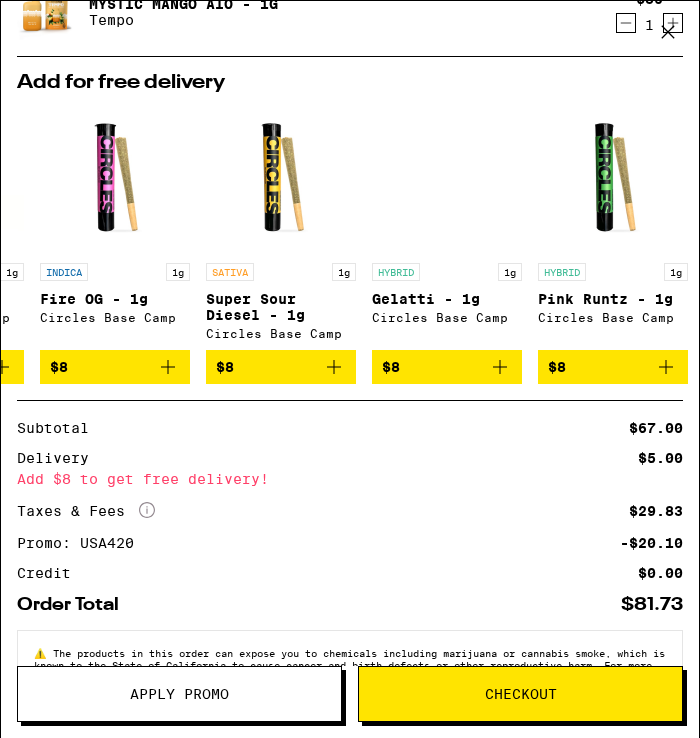 click at bounding box center (613, 178) 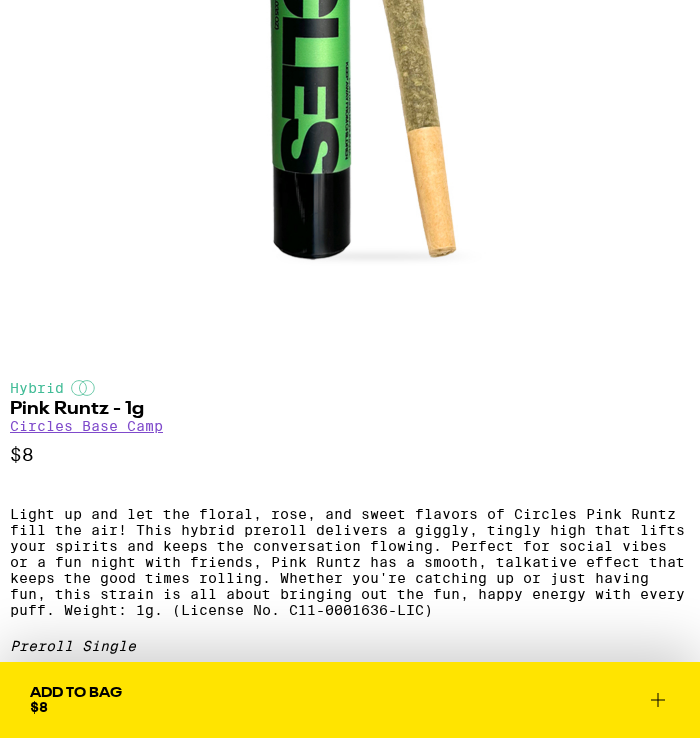 scroll, scrollTop: 0, scrollLeft: 0, axis: both 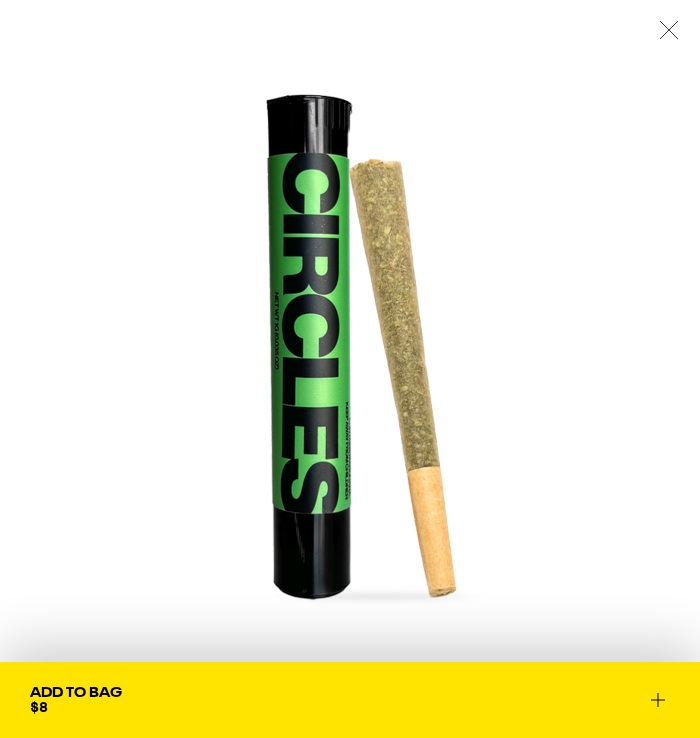 click at bounding box center (669, 30) 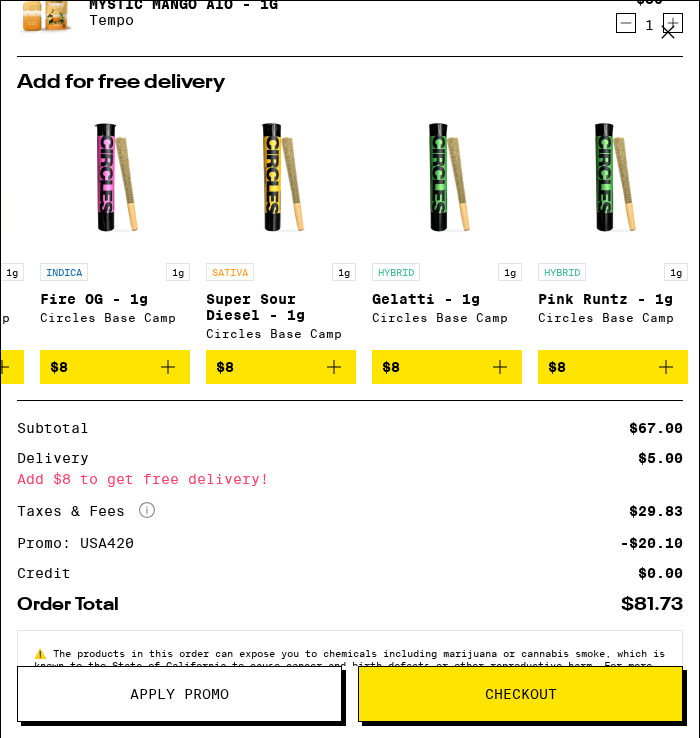 click at bounding box center [666, 367] 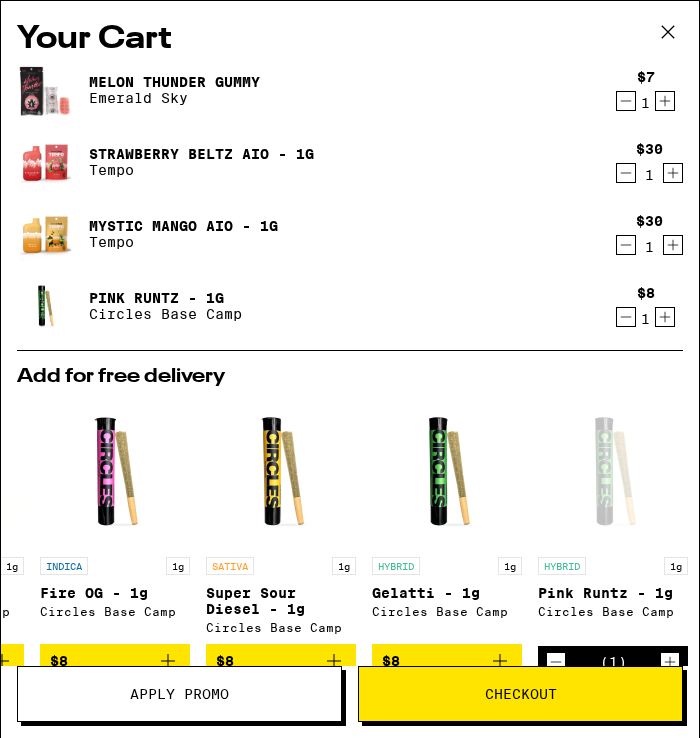 scroll, scrollTop: 374, scrollLeft: 0, axis: vertical 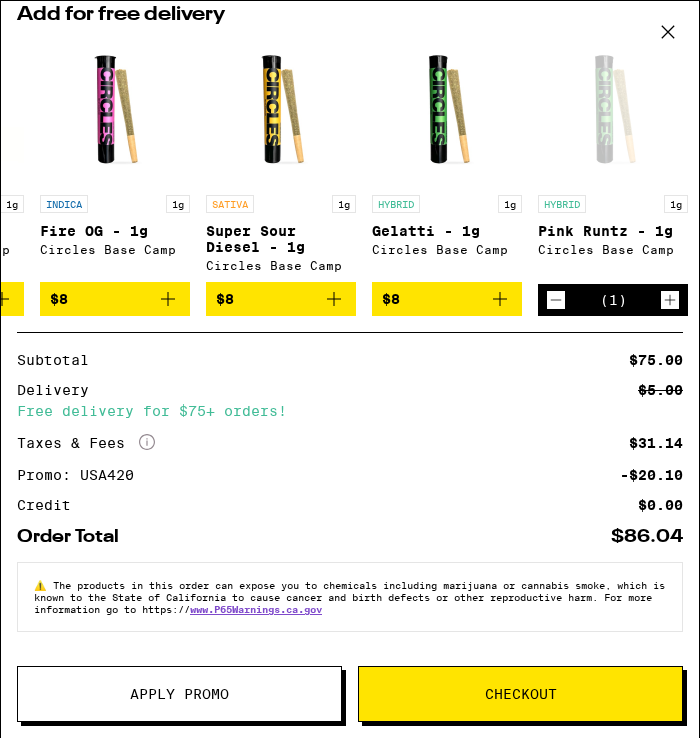 click on "Super Sour Diesel - 1g" at bounding box center [281, 239] 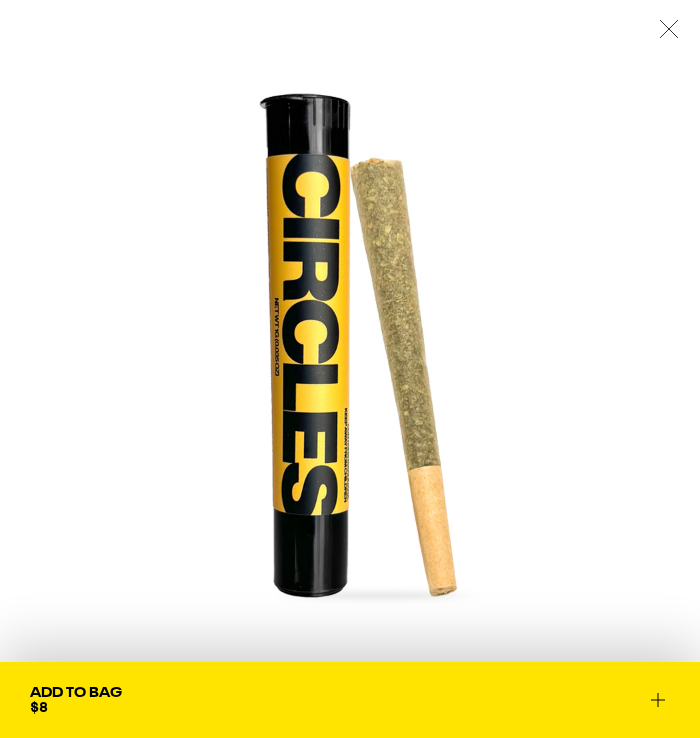scroll, scrollTop: 0, scrollLeft: 0, axis: both 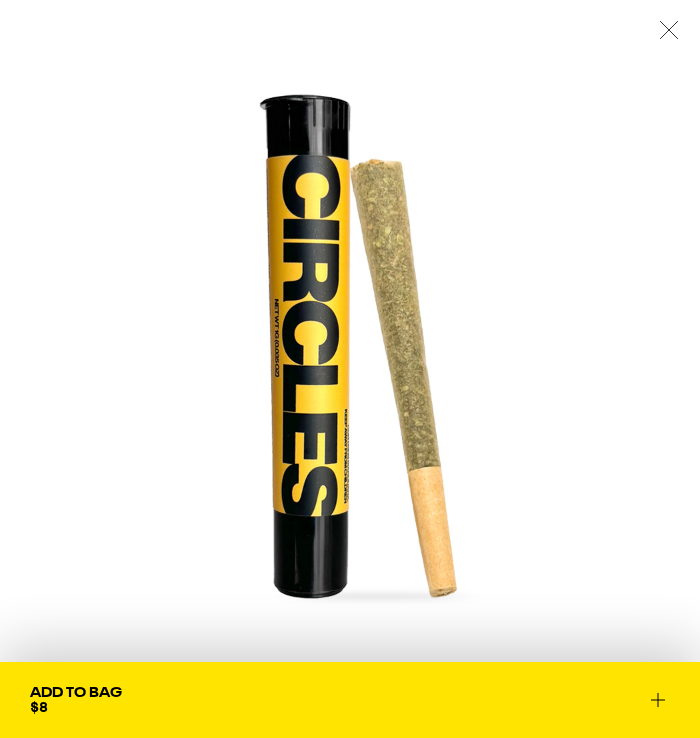 click at bounding box center [668, 29] 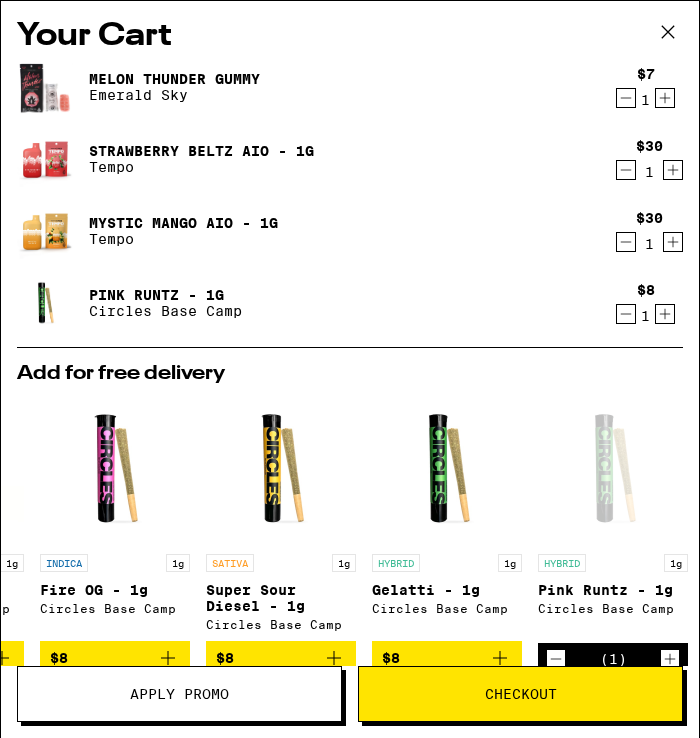 scroll, scrollTop: 0, scrollLeft: 0, axis: both 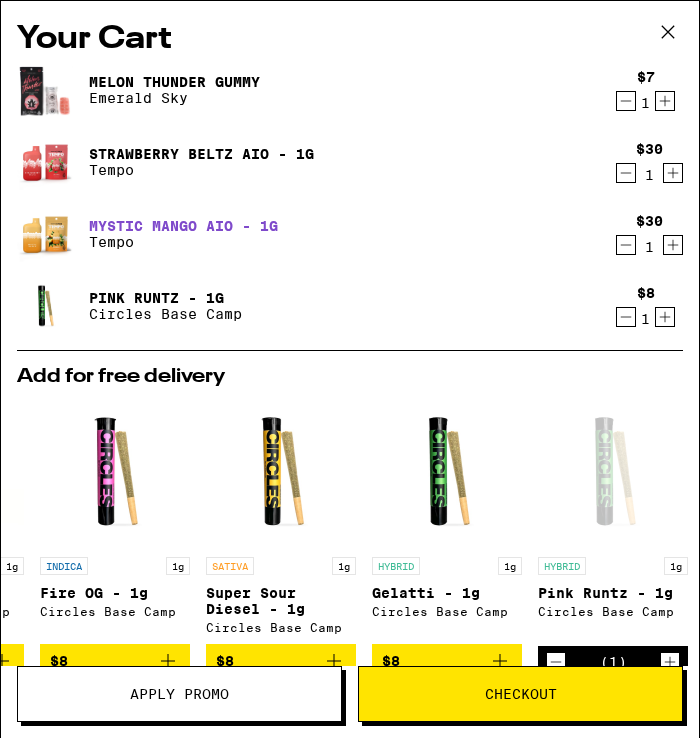 click on "Mystic Mango AIO - 1g" at bounding box center (174, 82) 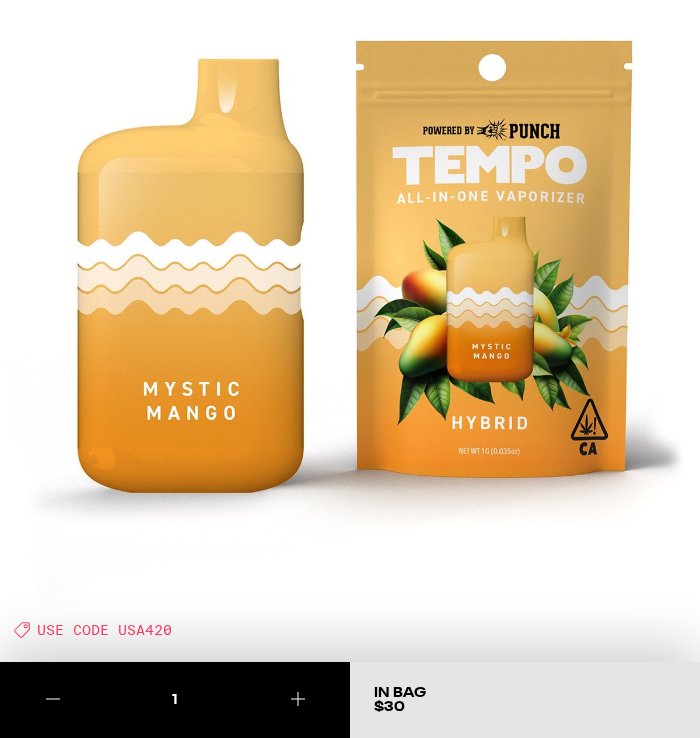 scroll, scrollTop: 0, scrollLeft: 0, axis: both 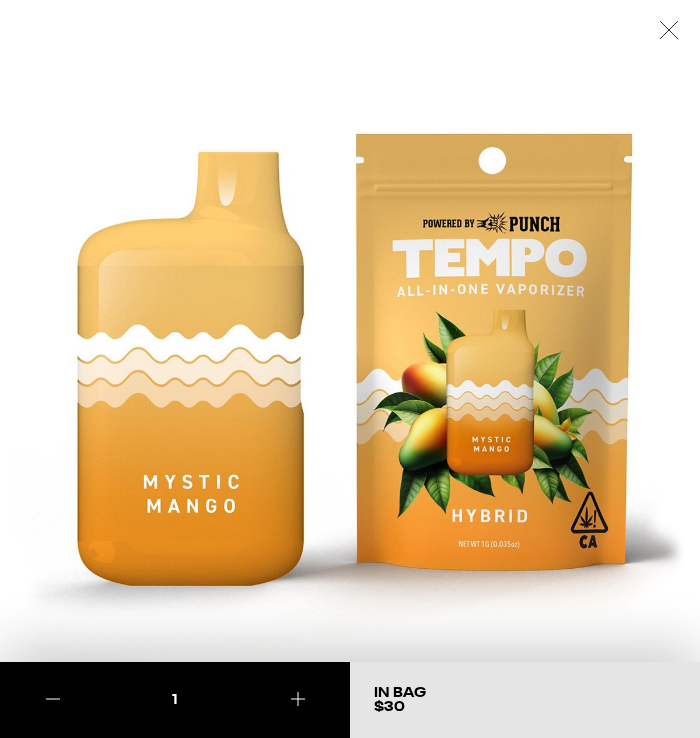 click at bounding box center (669, 30) 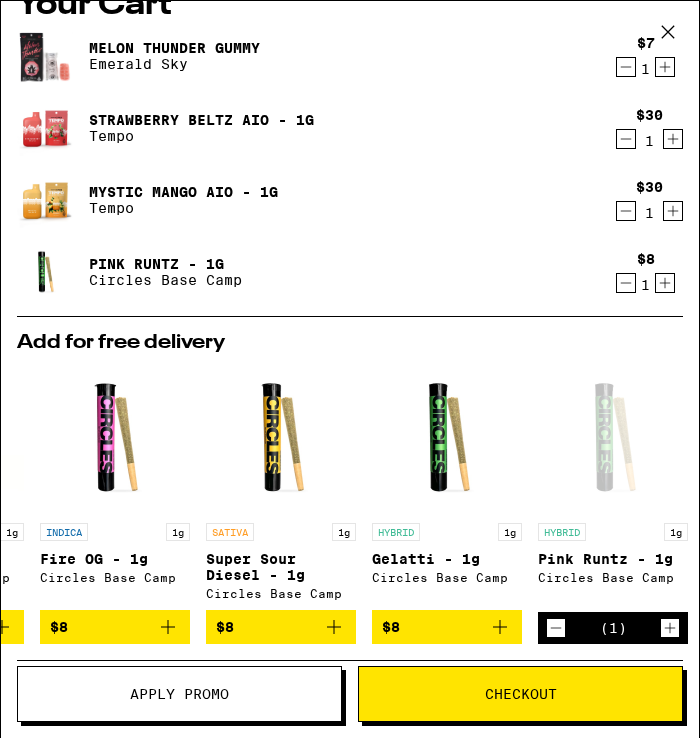 scroll, scrollTop: 0, scrollLeft: 0, axis: both 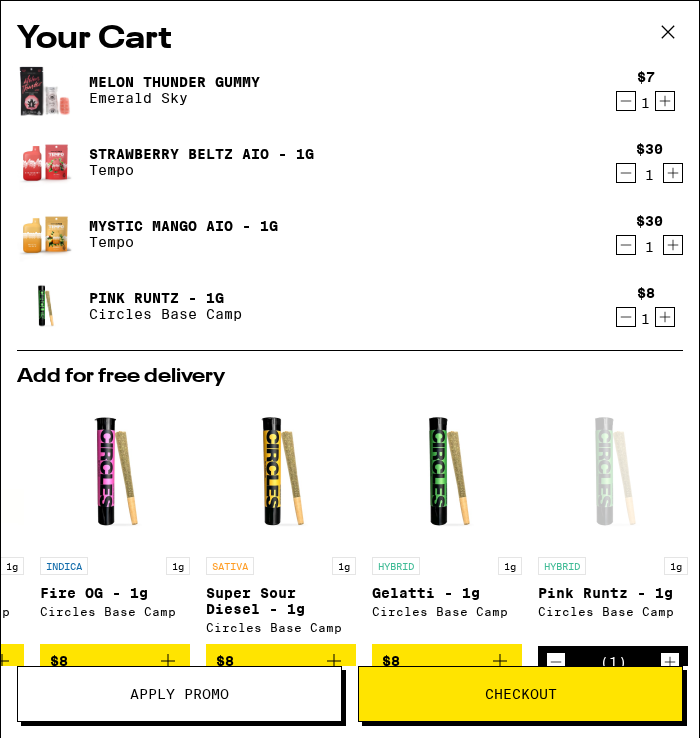click at bounding box center [447, 472] 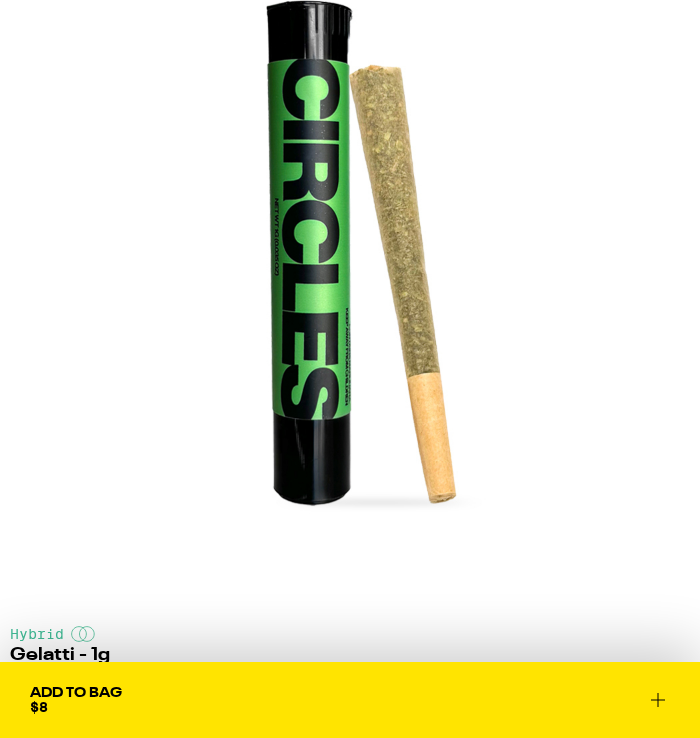 scroll, scrollTop: 0, scrollLeft: 0, axis: both 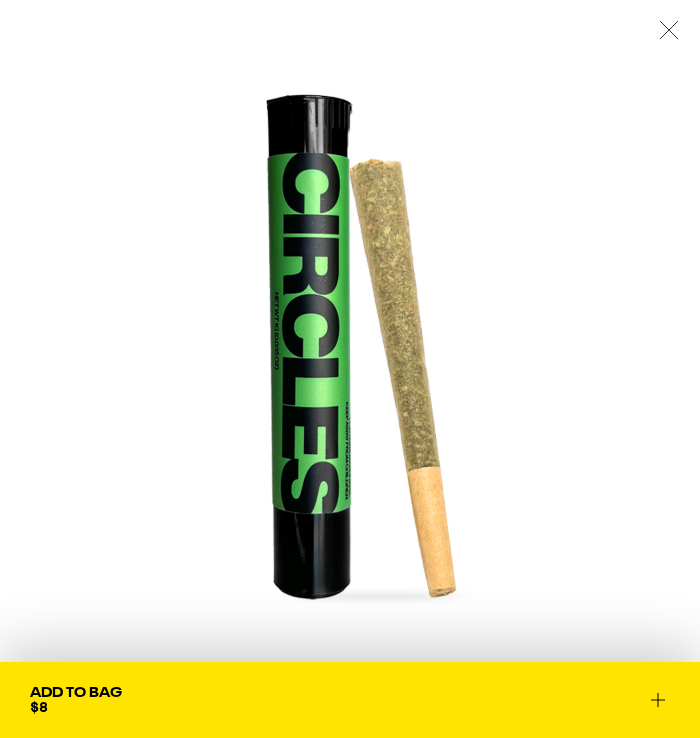 click at bounding box center (669, 30) 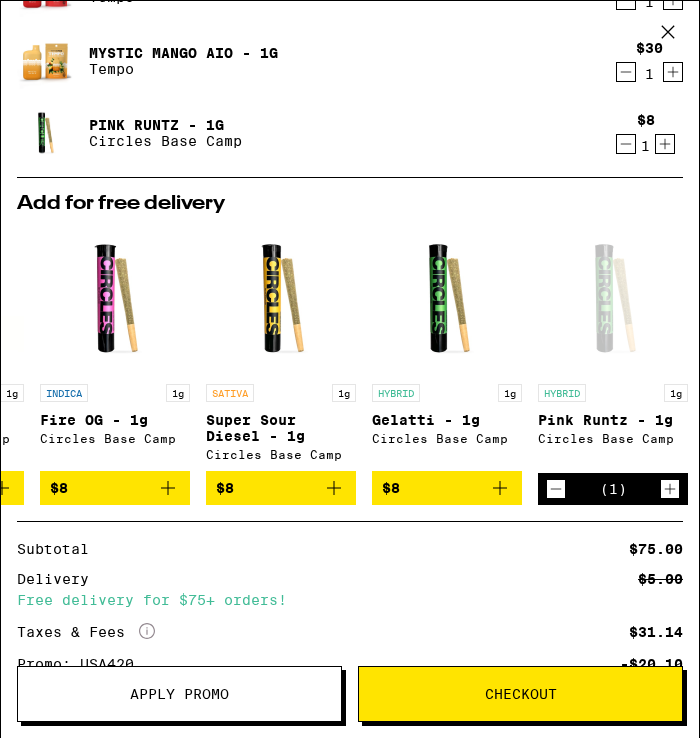 scroll, scrollTop: 187, scrollLeft: 0, axis: vertical 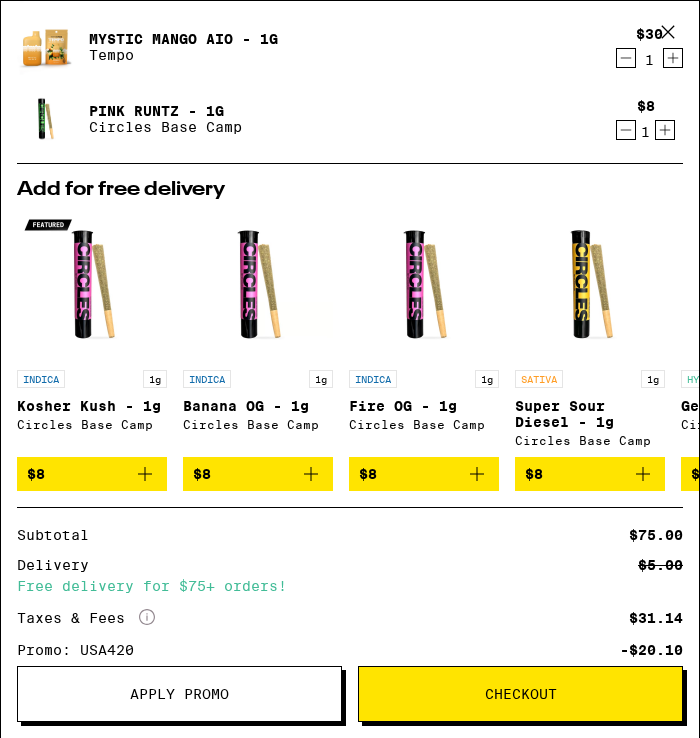 click on "Checkout" at bounding box center (521, 694) 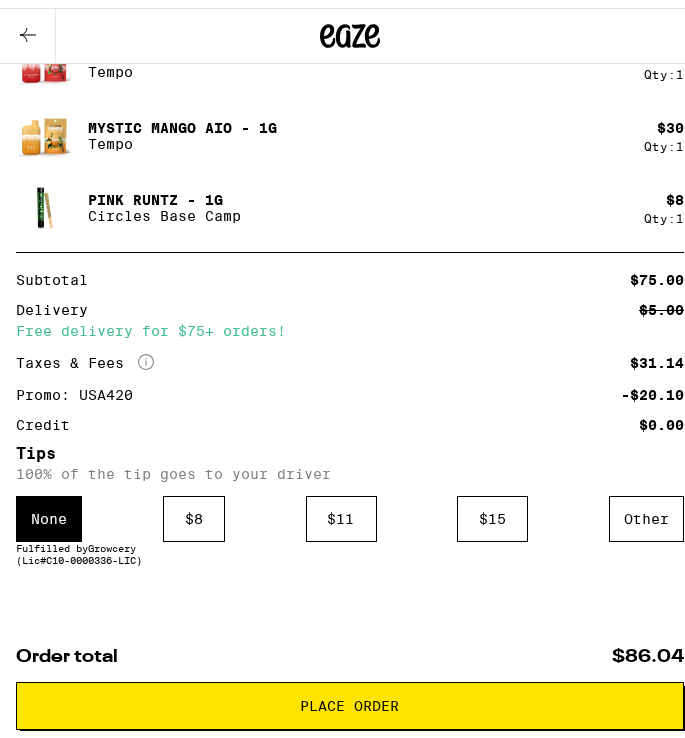 scroll, scrollTop: 1228, scrollLeft: 0, axis: vertical 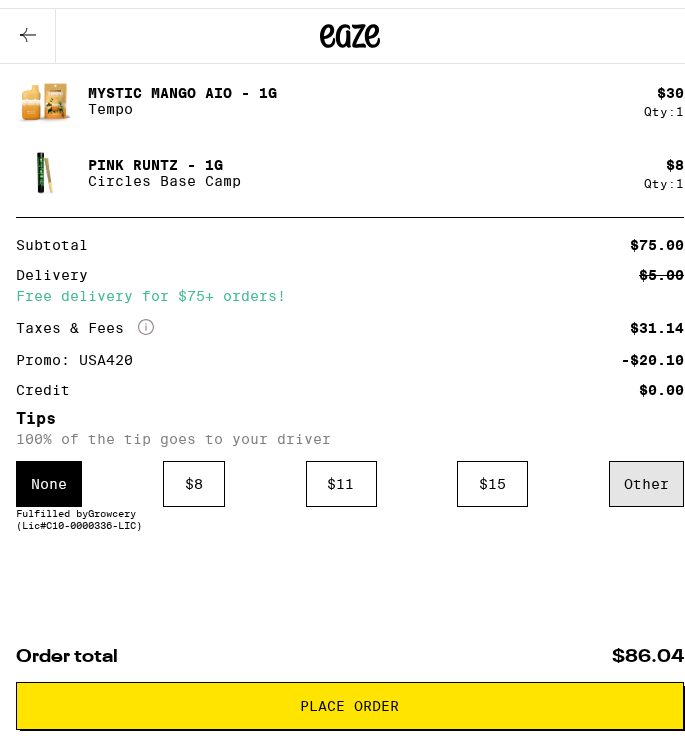 click on "Other" at bounding box center (646, 476) 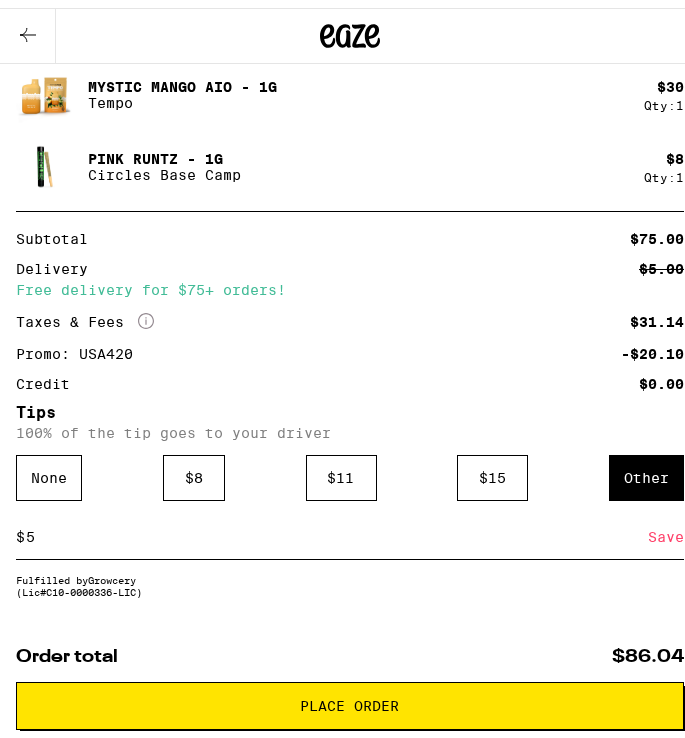 type on "5" 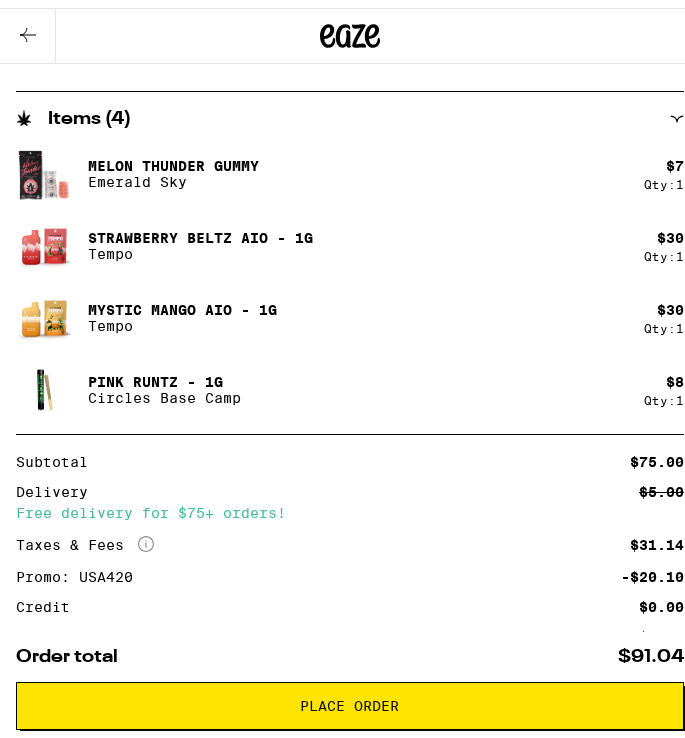 scroll, scrollTop: 1180, scrollLeft: 0, axis: vertical 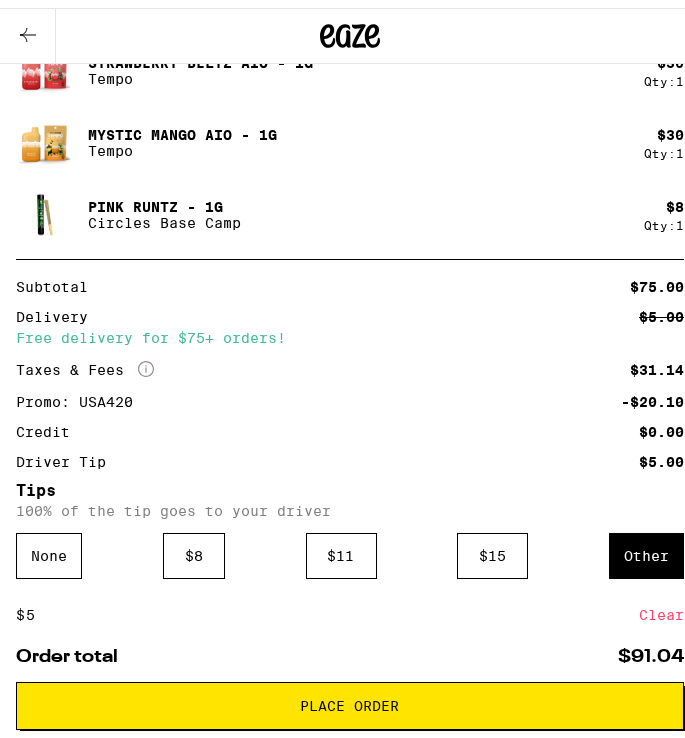 click on "Place Order" at bounding box center (350, 698) 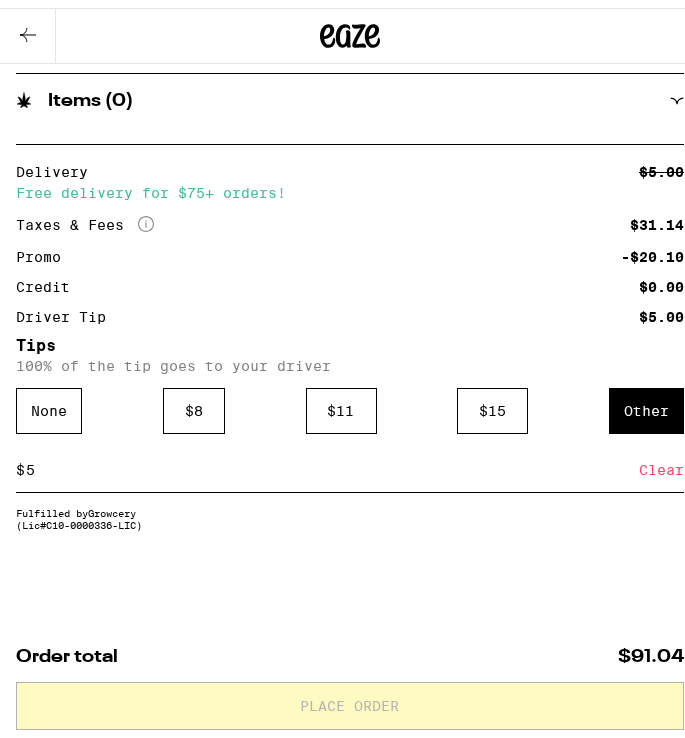 scroll, scrollTop: 1031, scrollLeft: 0, axis: vertical 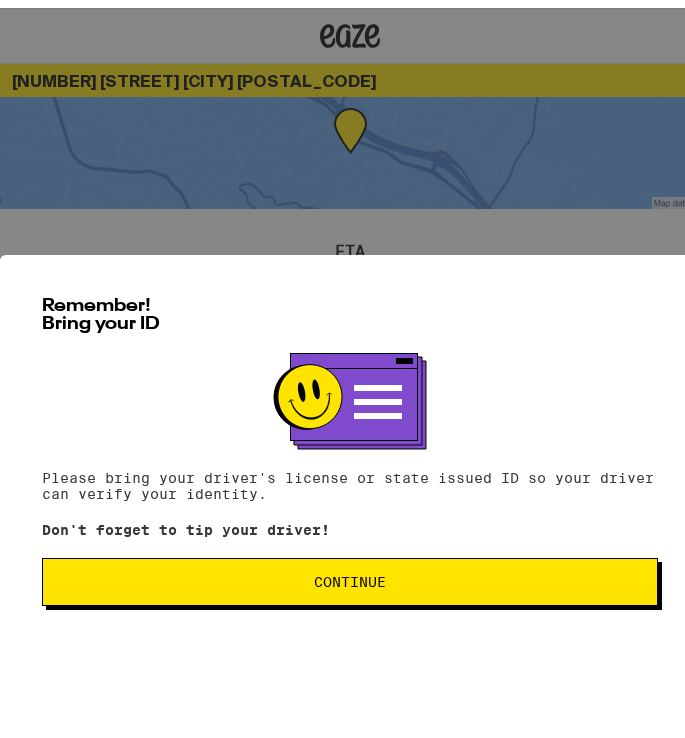 click on "Continue" at bounding box center (350, 574) 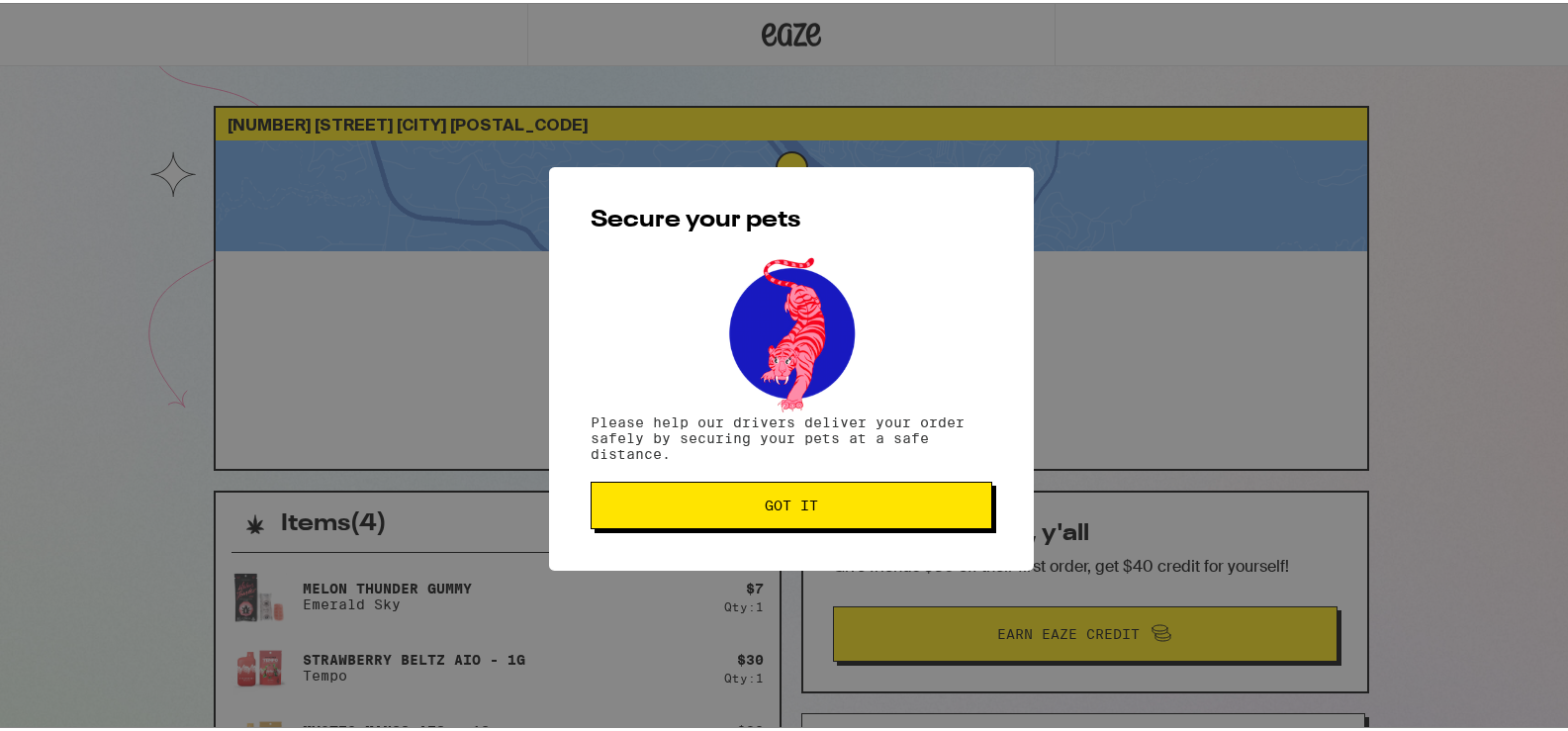 click on "Got it" at bounding box center [791, 503] 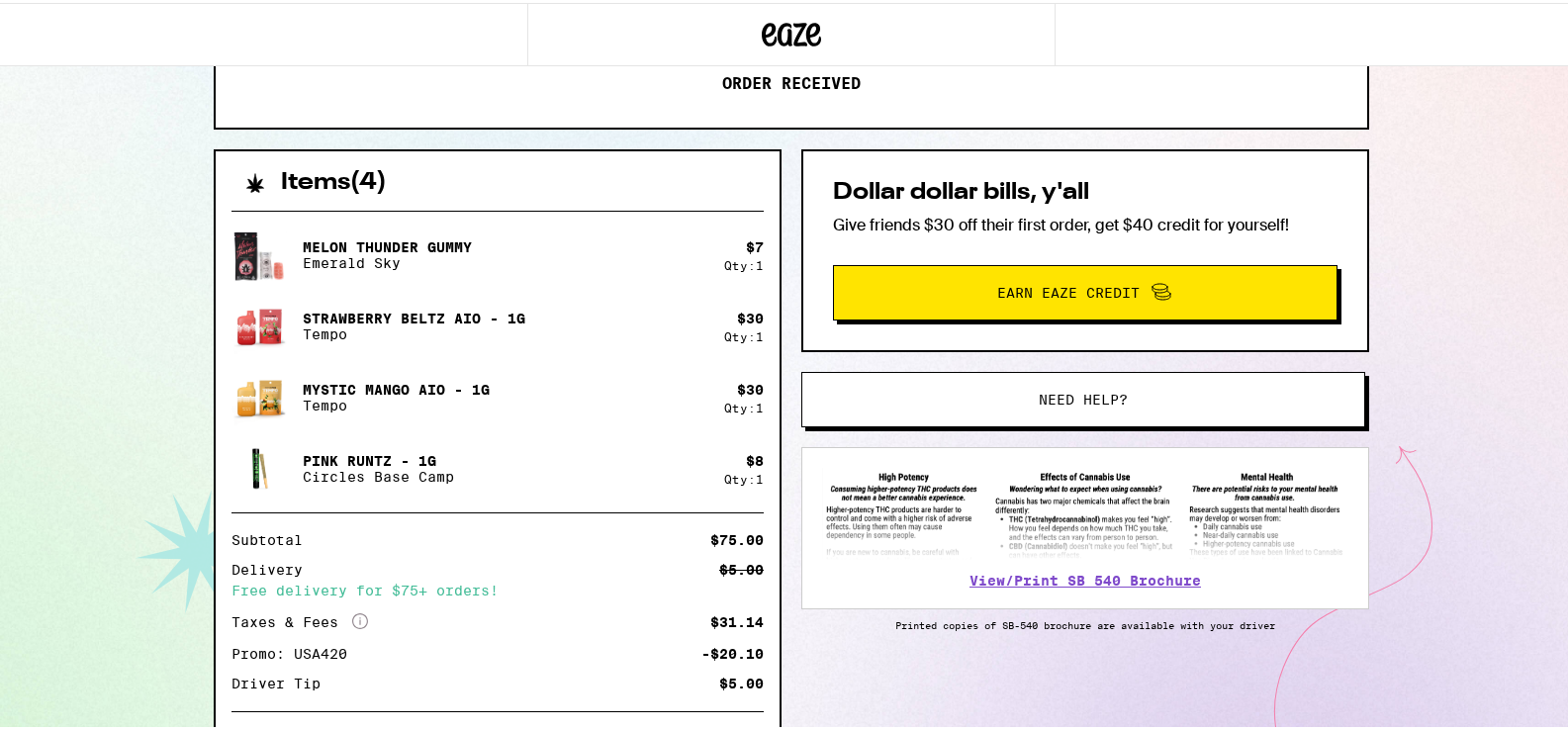 scroll, scrollTop: 0, scrollLeft: 0, axis: both 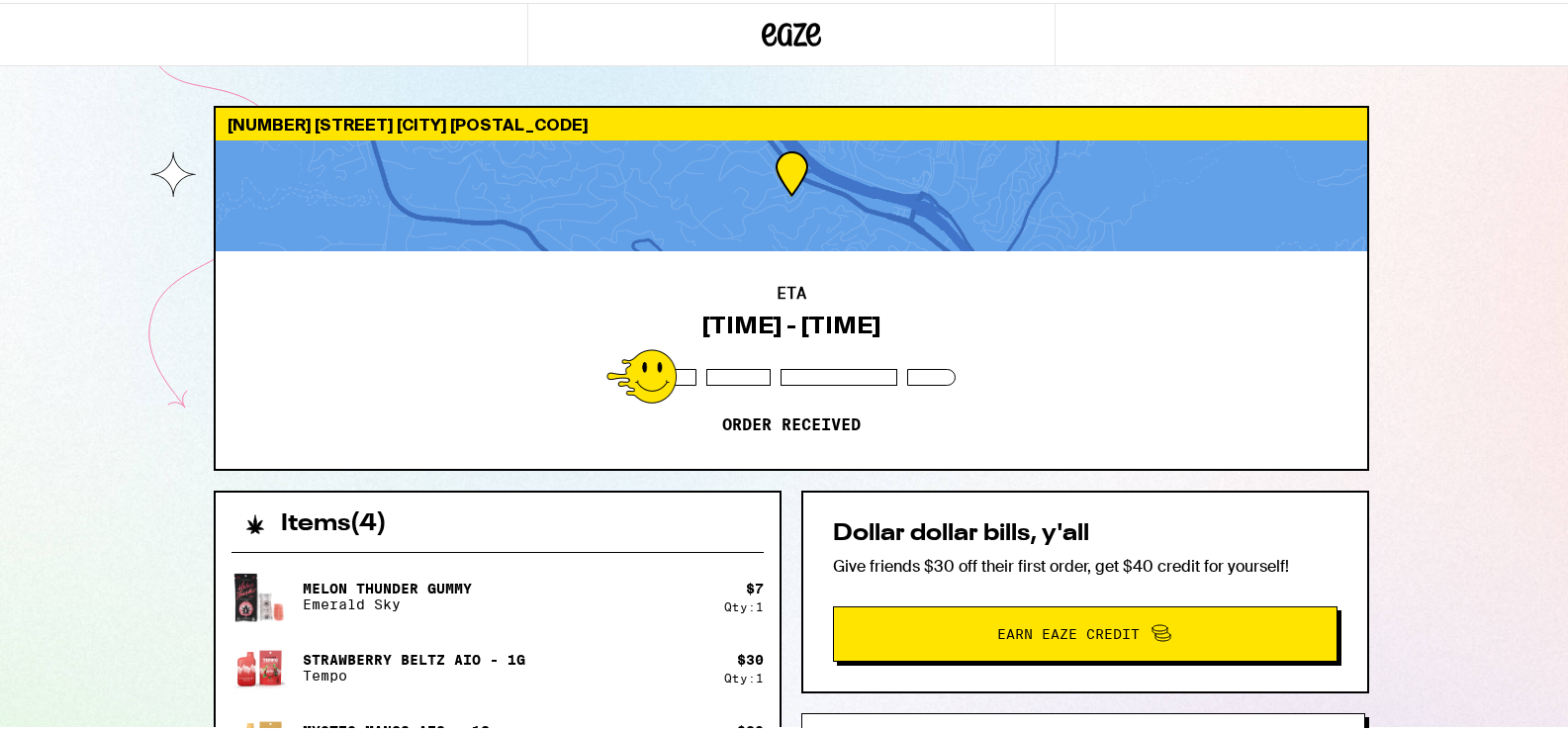 click on "[NUMBER] [STREET] [CITY] [POSTAL_CODE]" at bounding box center [791, 121] 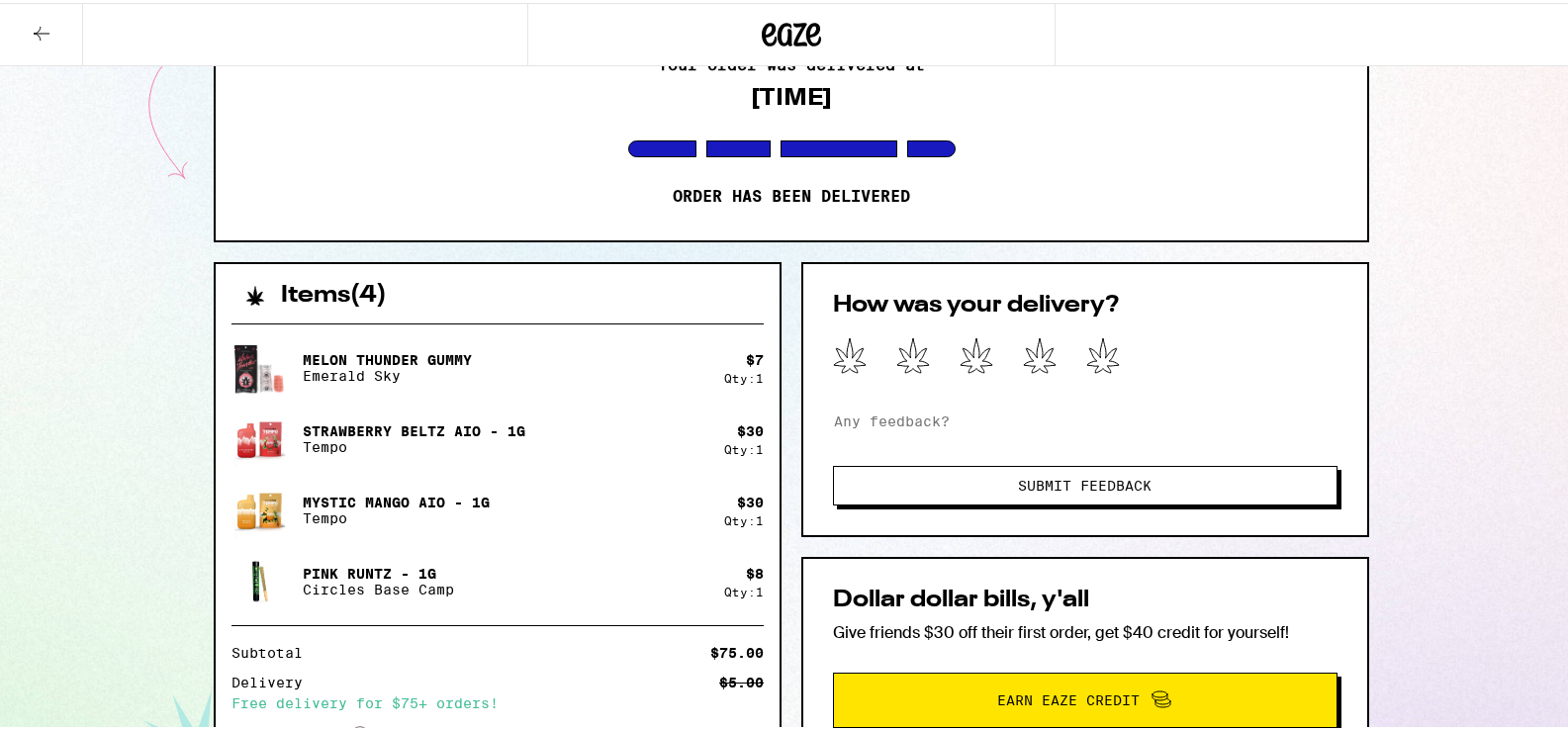 scroll, scrollTop: 0, scrollLeft: 0, axis: both 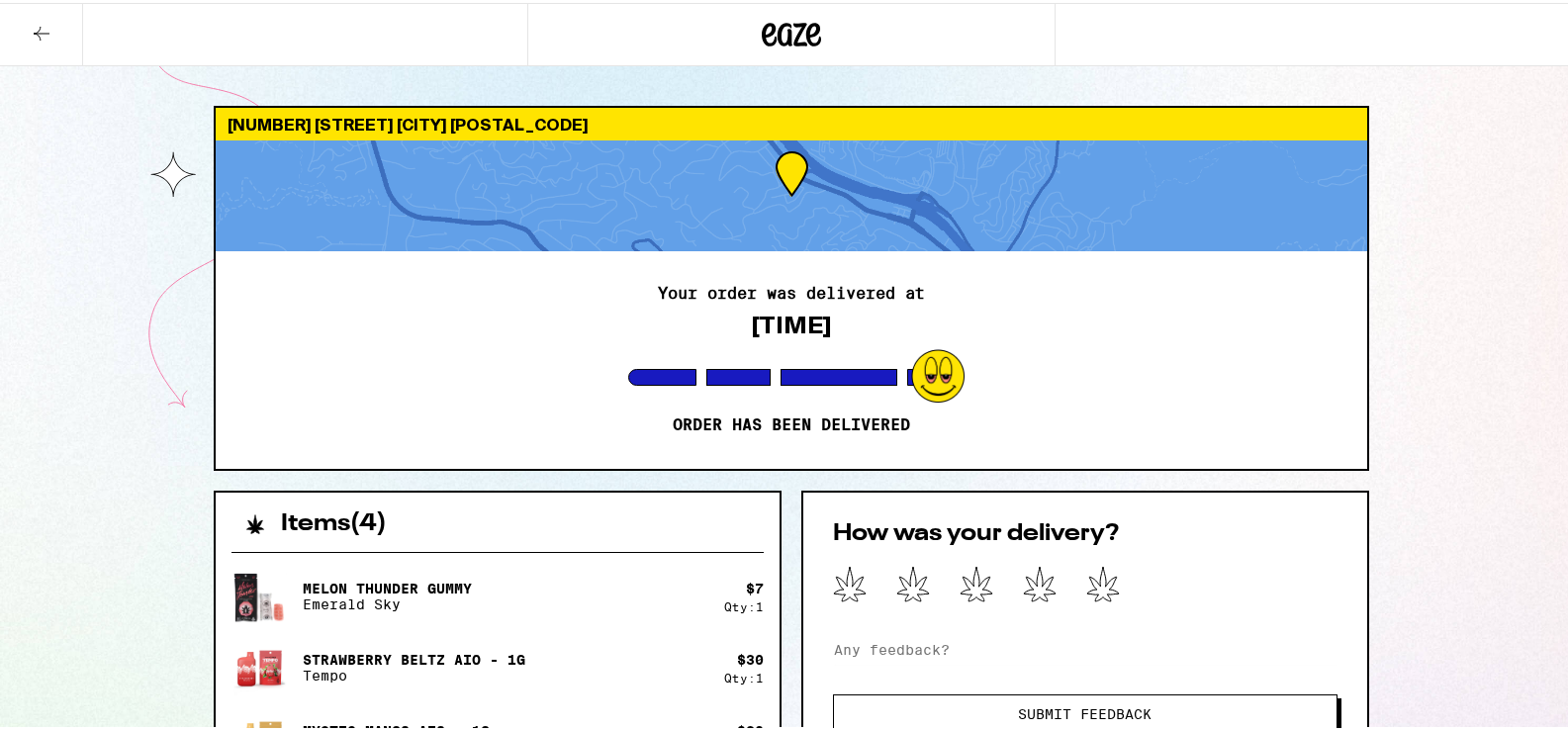 click at bounding box center (42, 32) 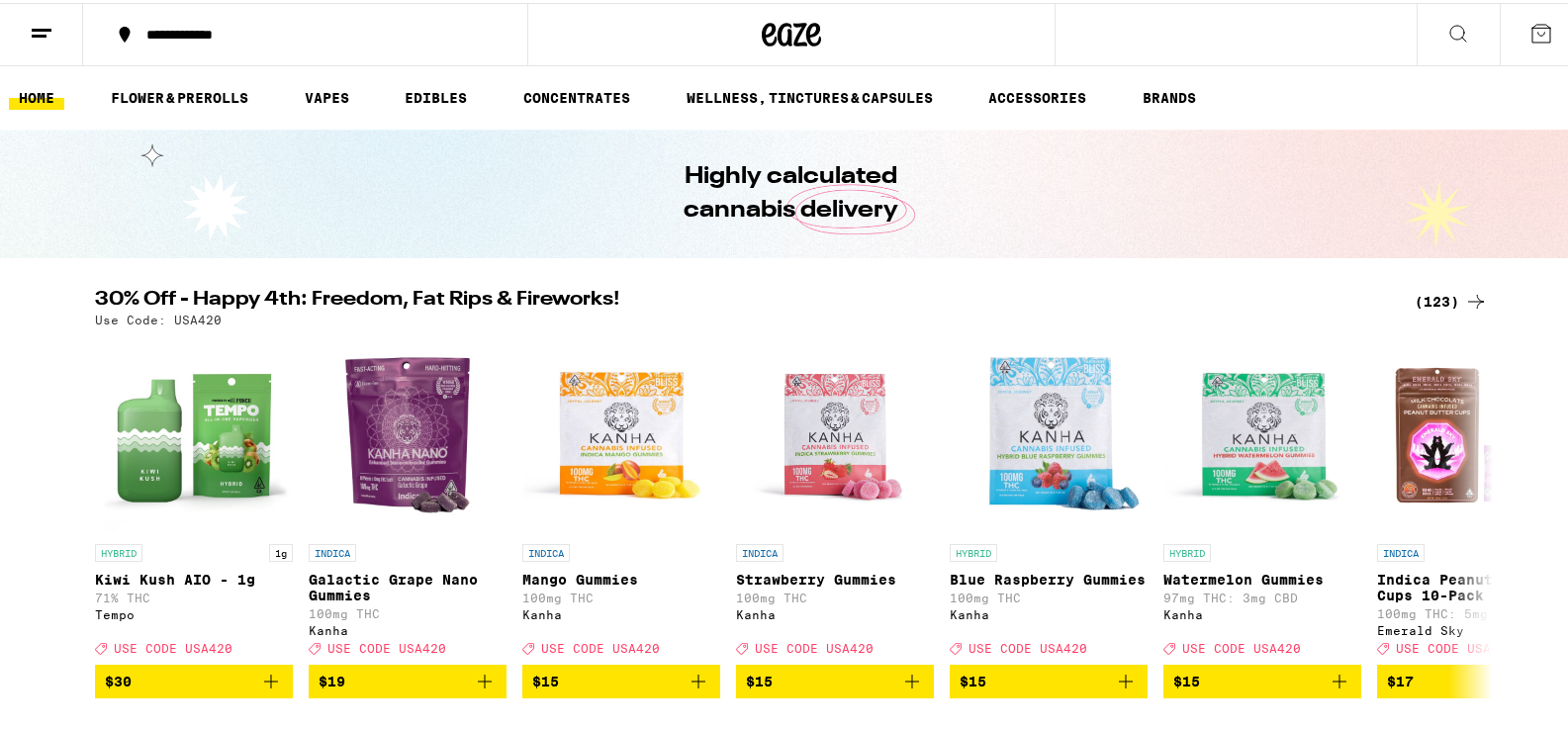 scroll, scrollTop: 0, scrollLeft: 0, axis: both 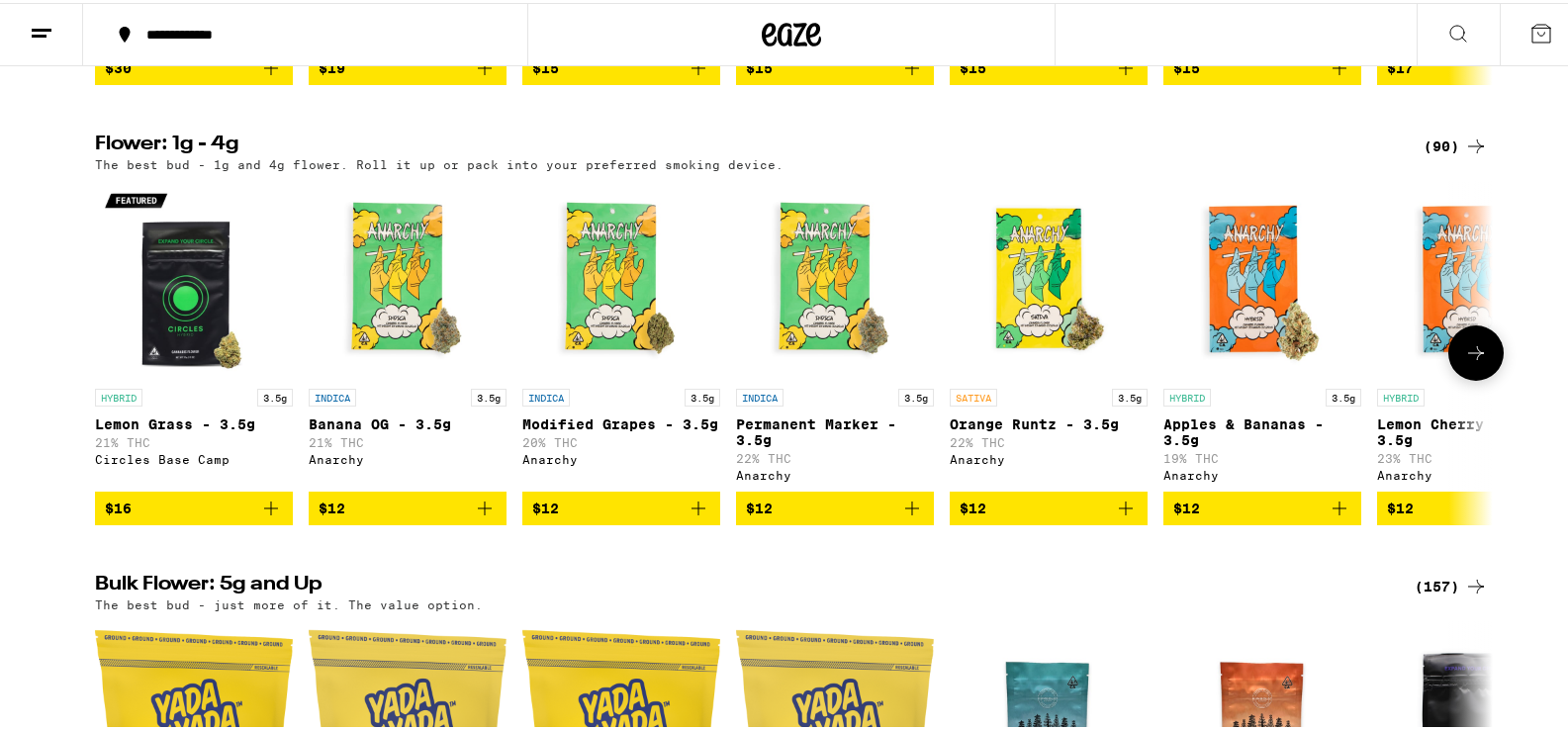 click at bounding box center [1476, 350] 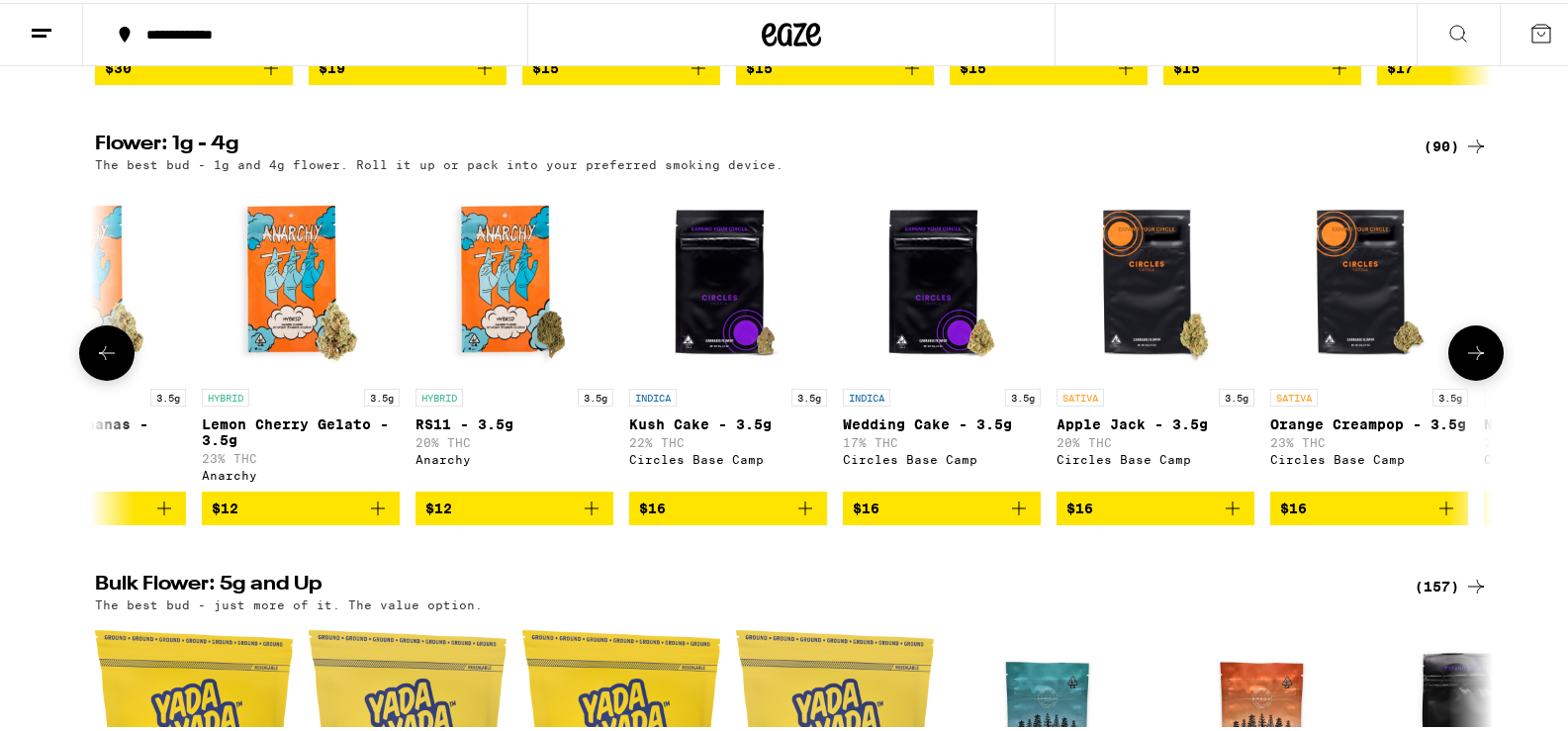scroll, scrollTop: 0, scrollLeft: 1177, axis: horizontal 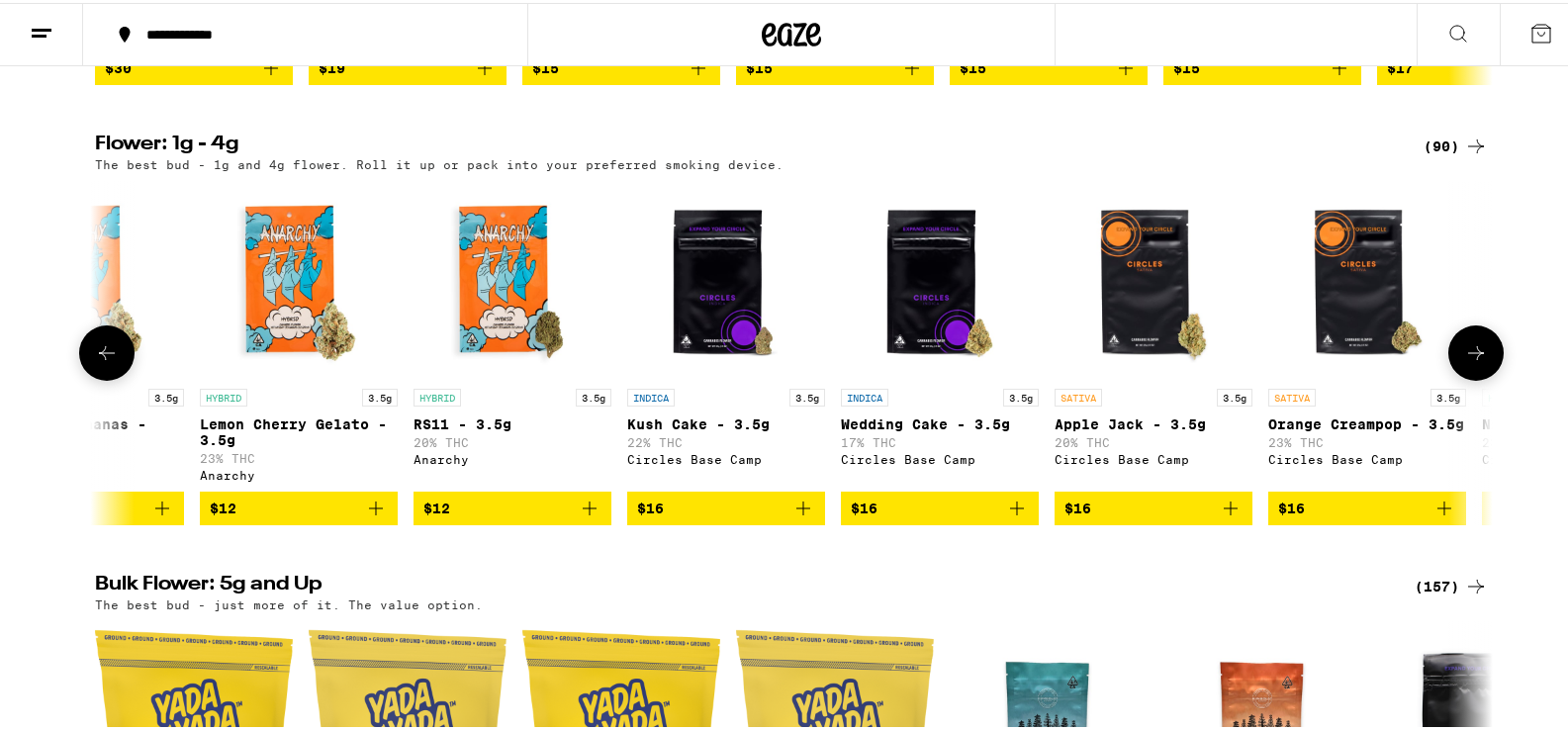 click at bounding box center (1476, 350) 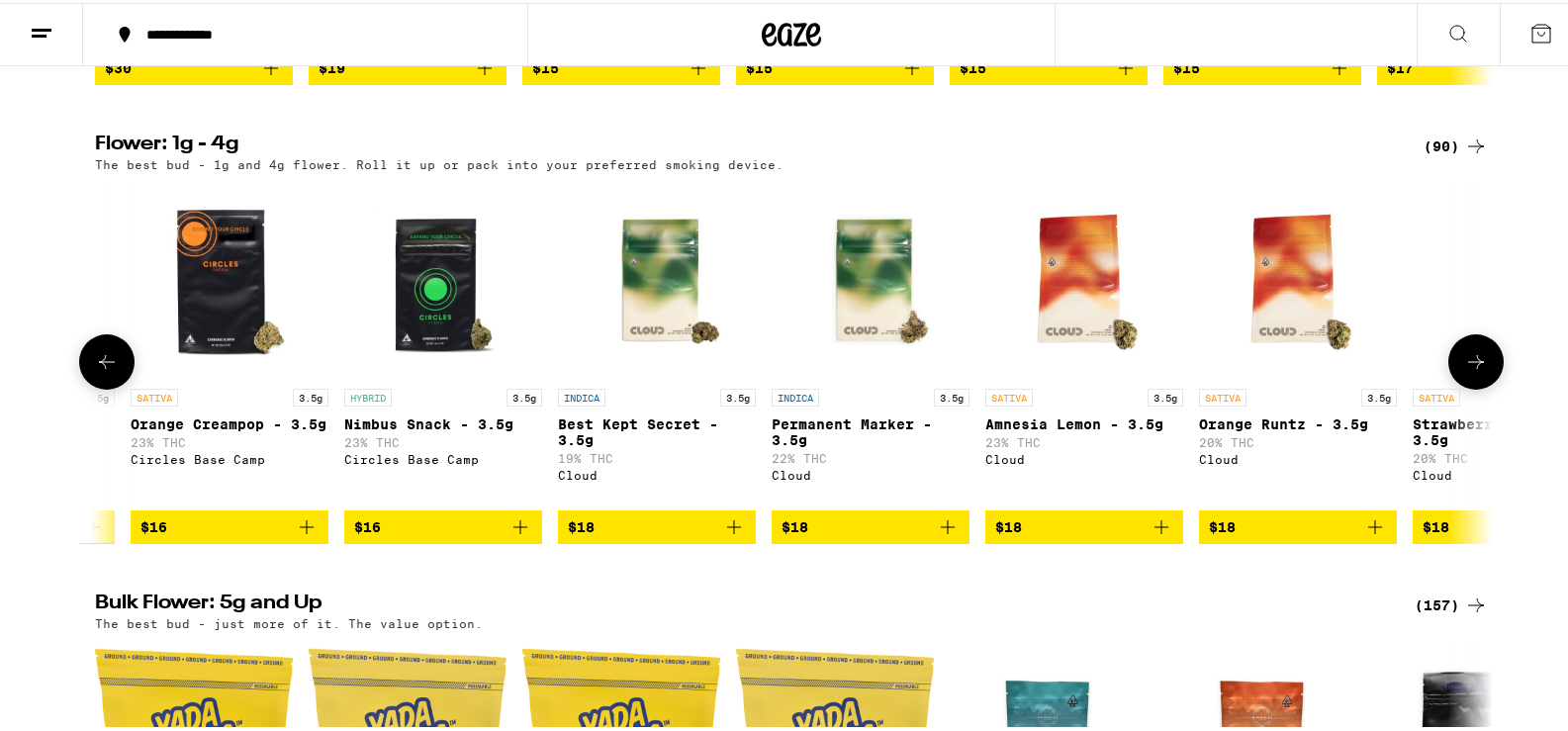 scroll, scrollTop: 0, scrollLeft: 2354, axis: horizontal 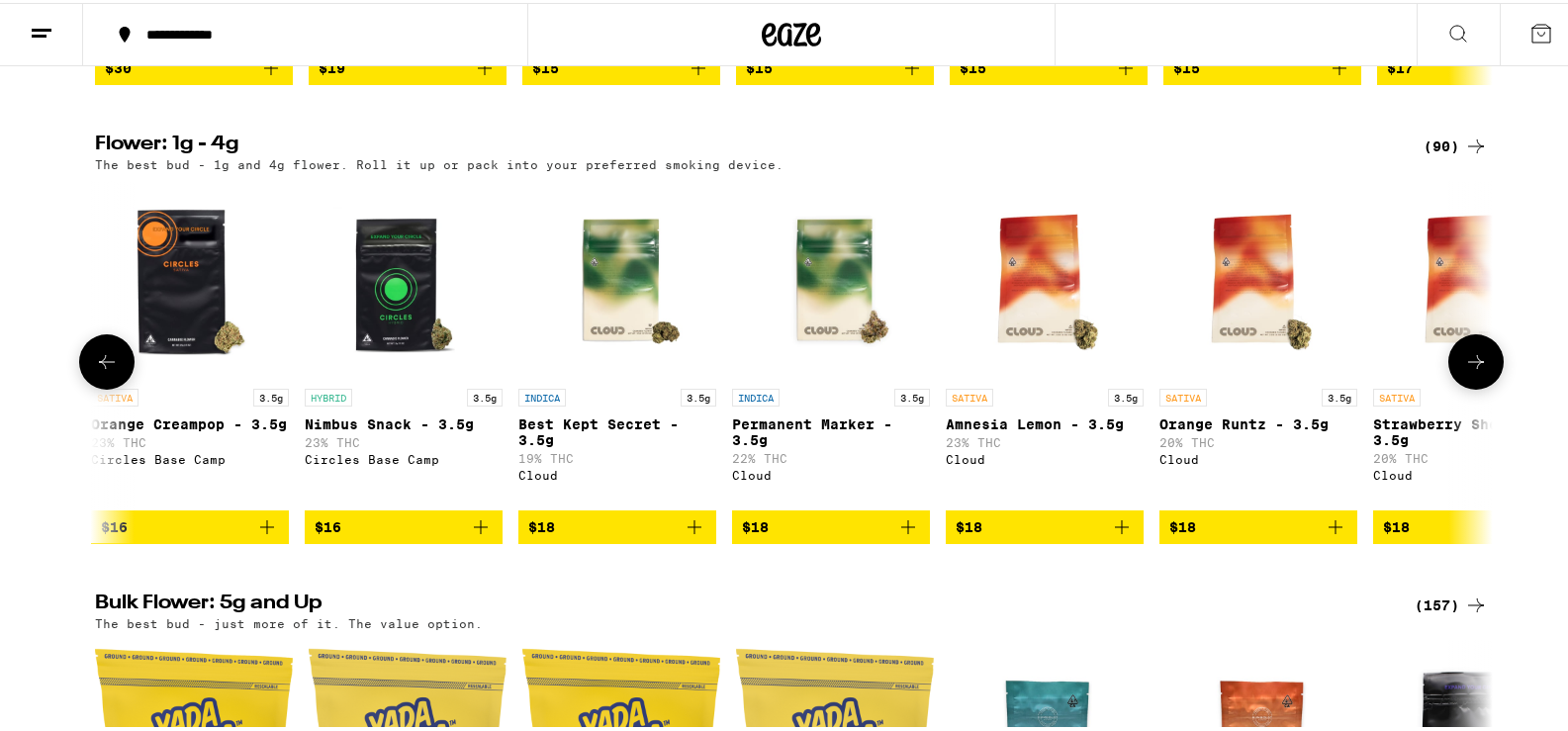 click at bounding box center (1476, 359) 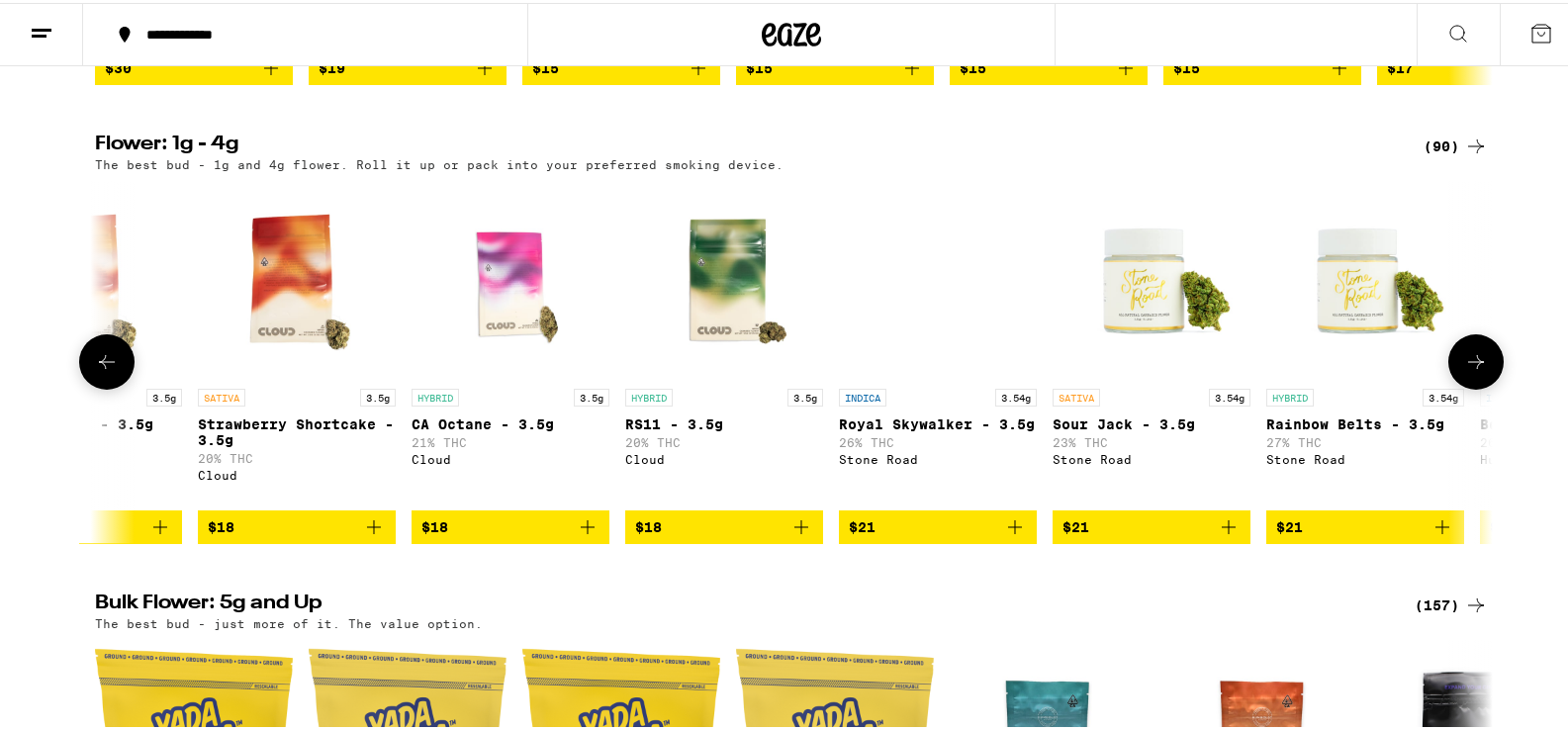 scroll, scrollTop: 0, scrollLeft: 3532, axis: horizontal 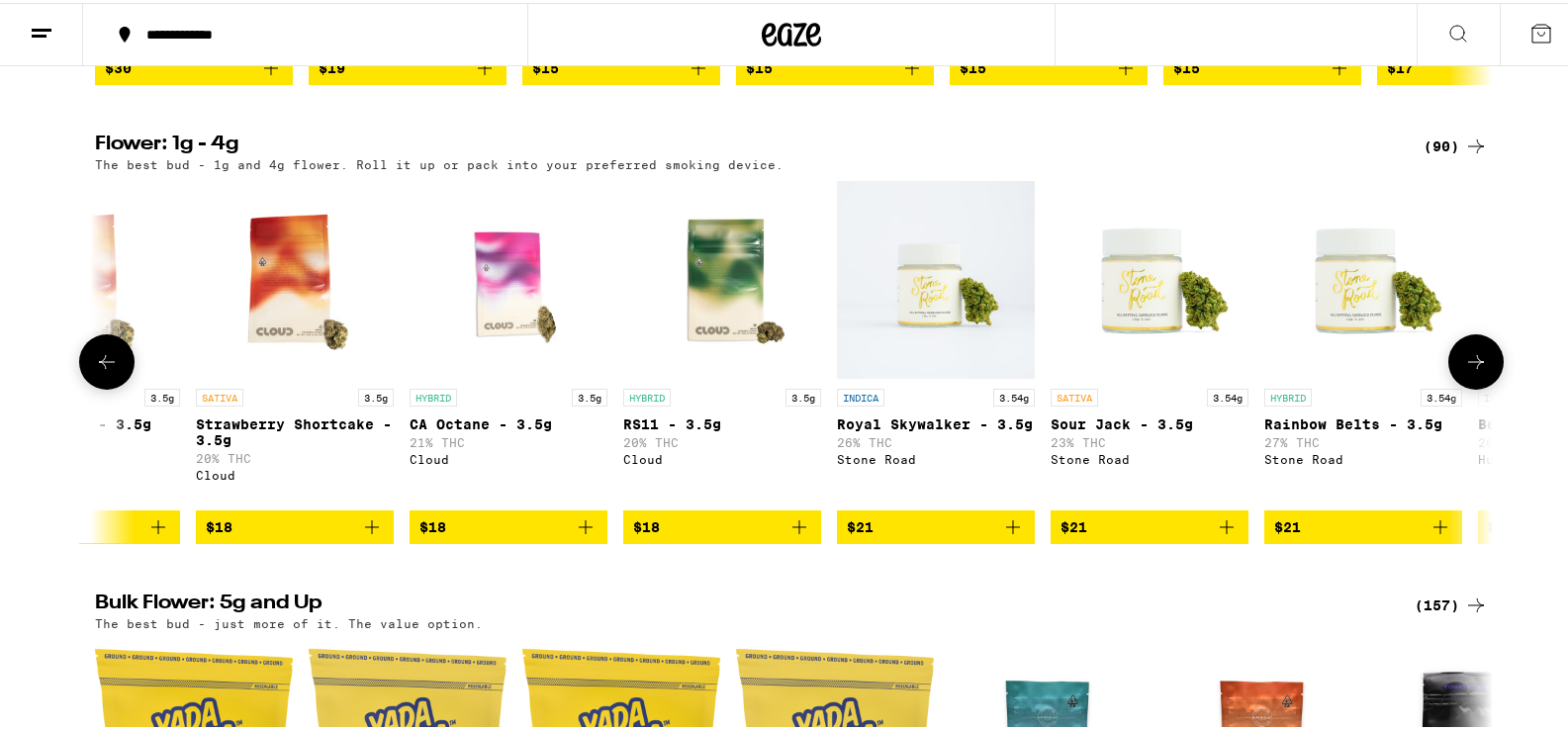 click at bounding box center [1476, 359] 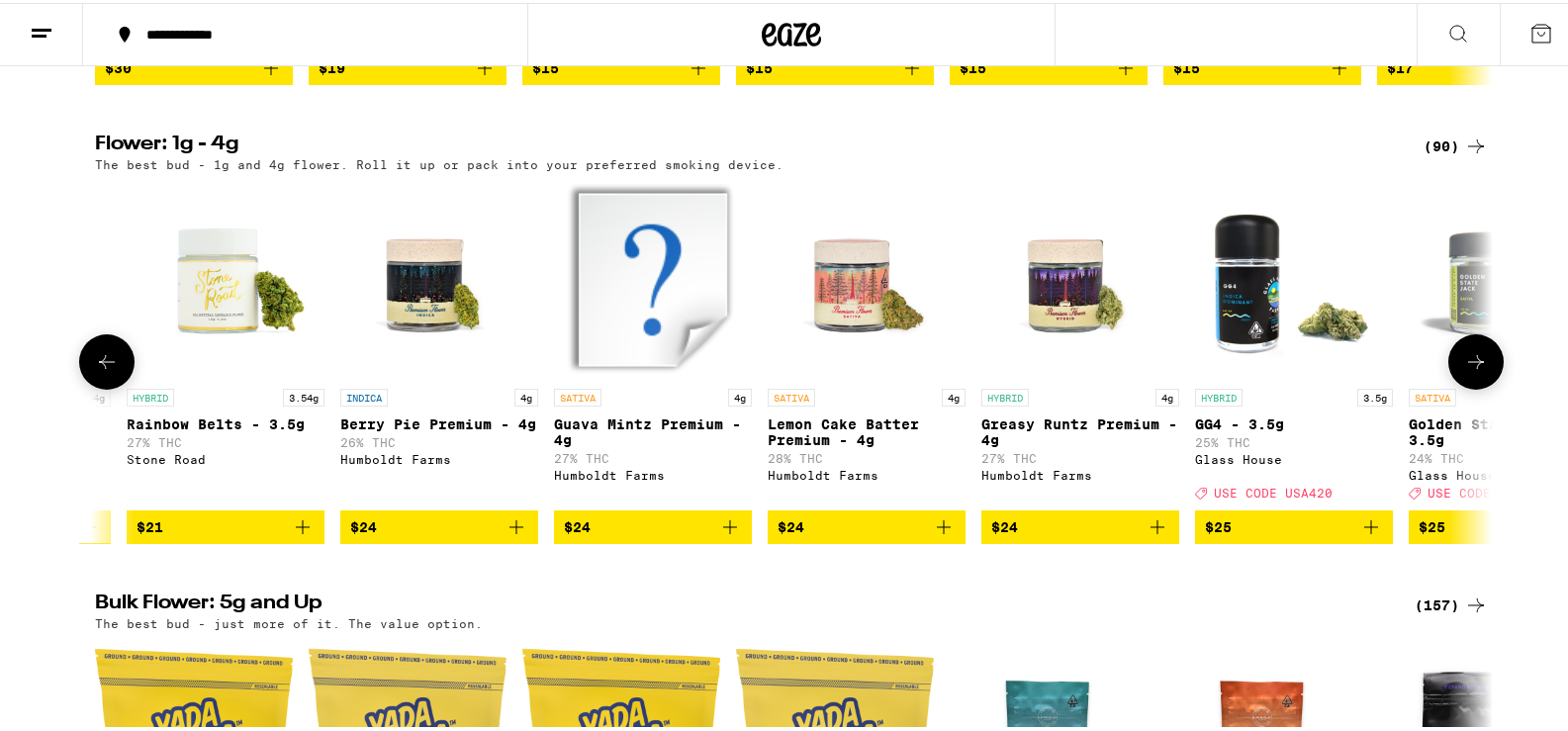 scroll, scrollTop: 0, scrollLeft: 4709, axis: horizontal 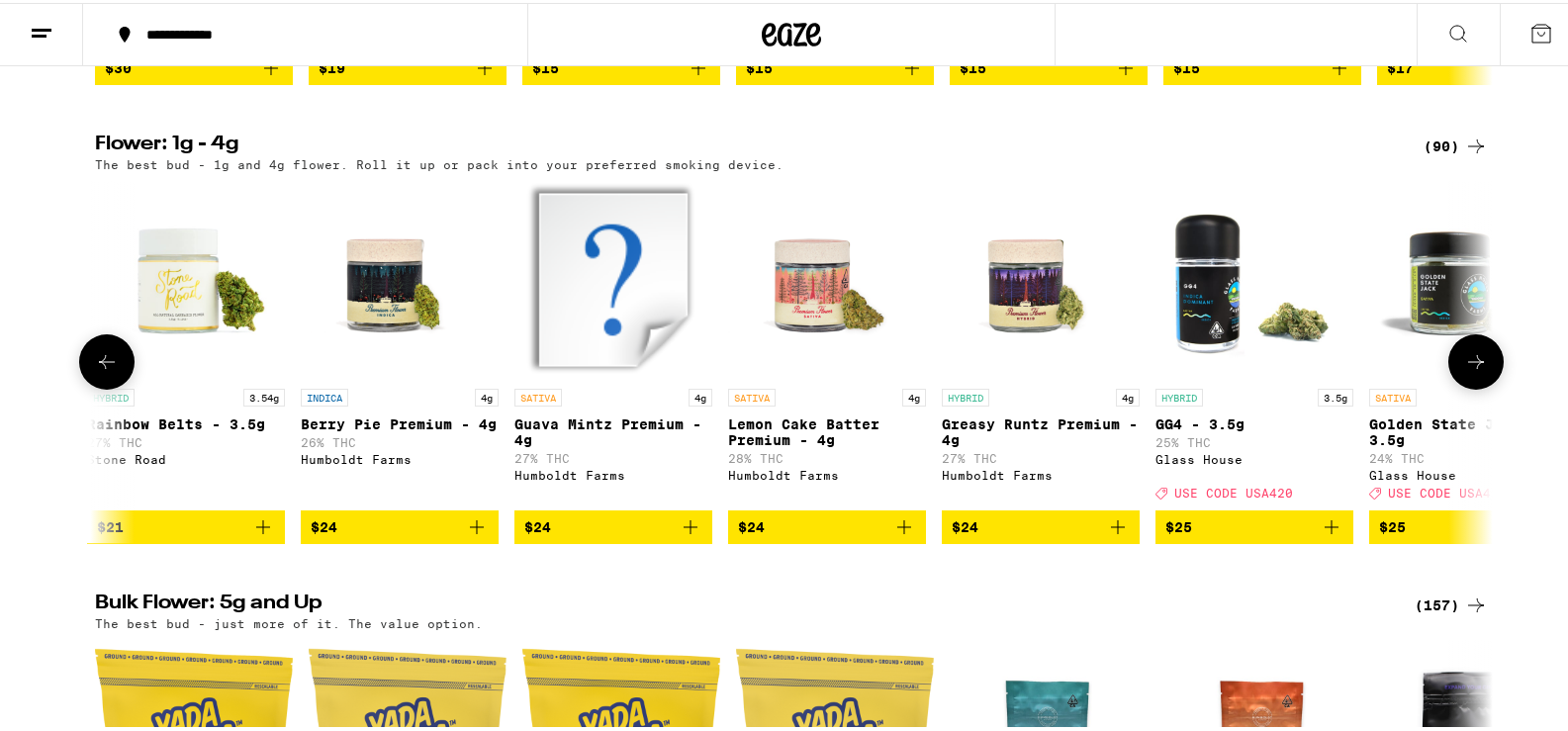 click at bounding box center (1476, 359) 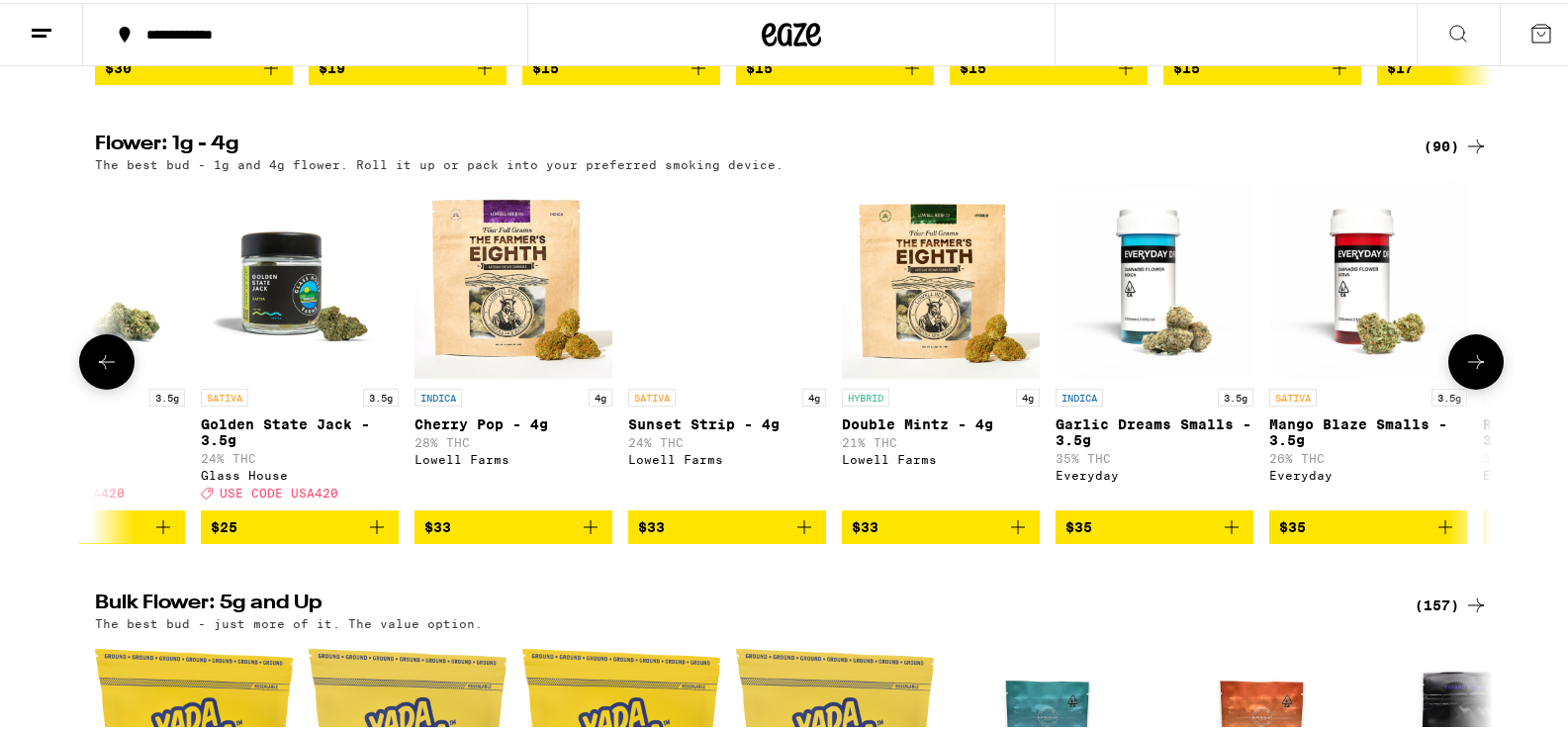 scroll, scrollTop: 0, scrollLeft: 5886, axis: horizontal 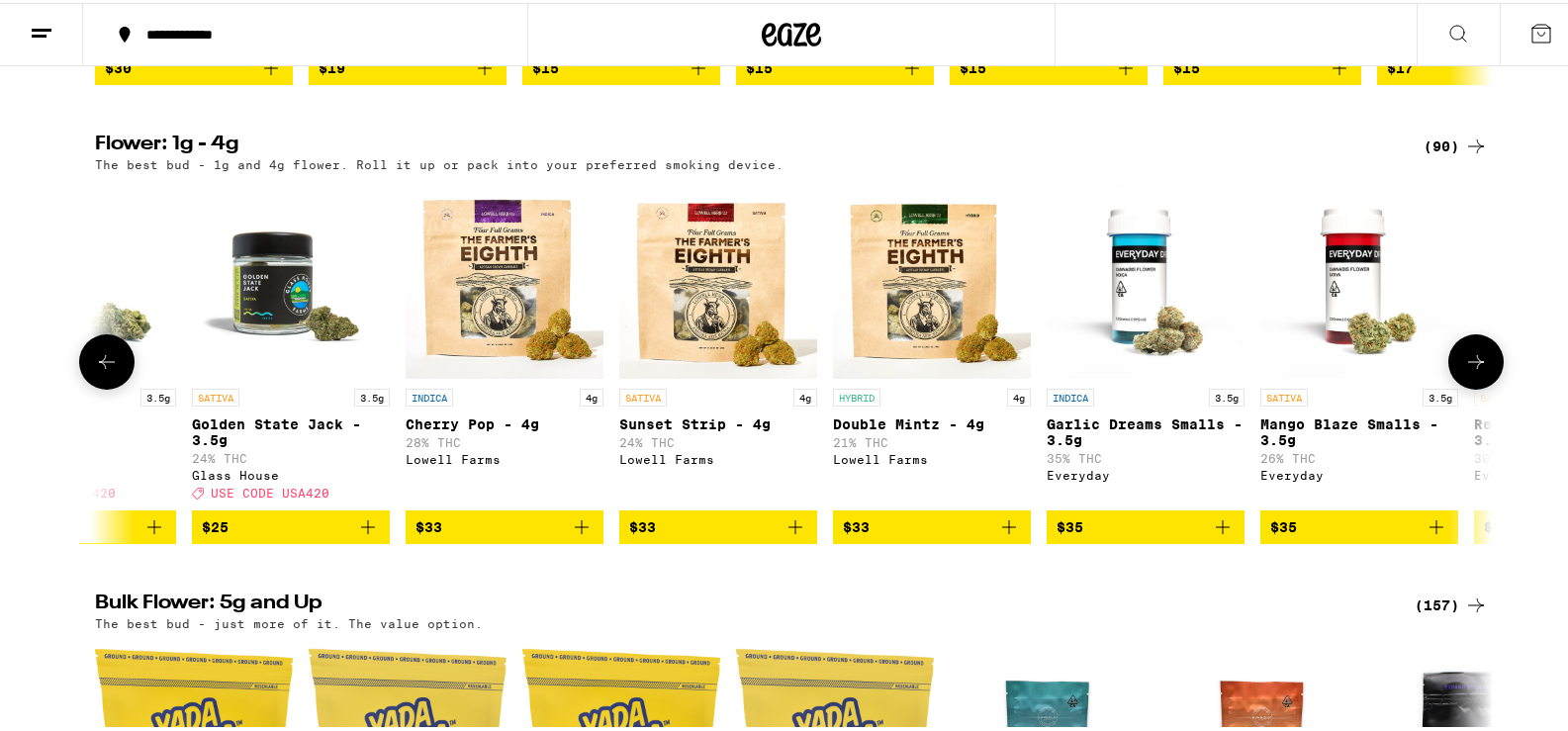 click at bounding box center (1476, 359) 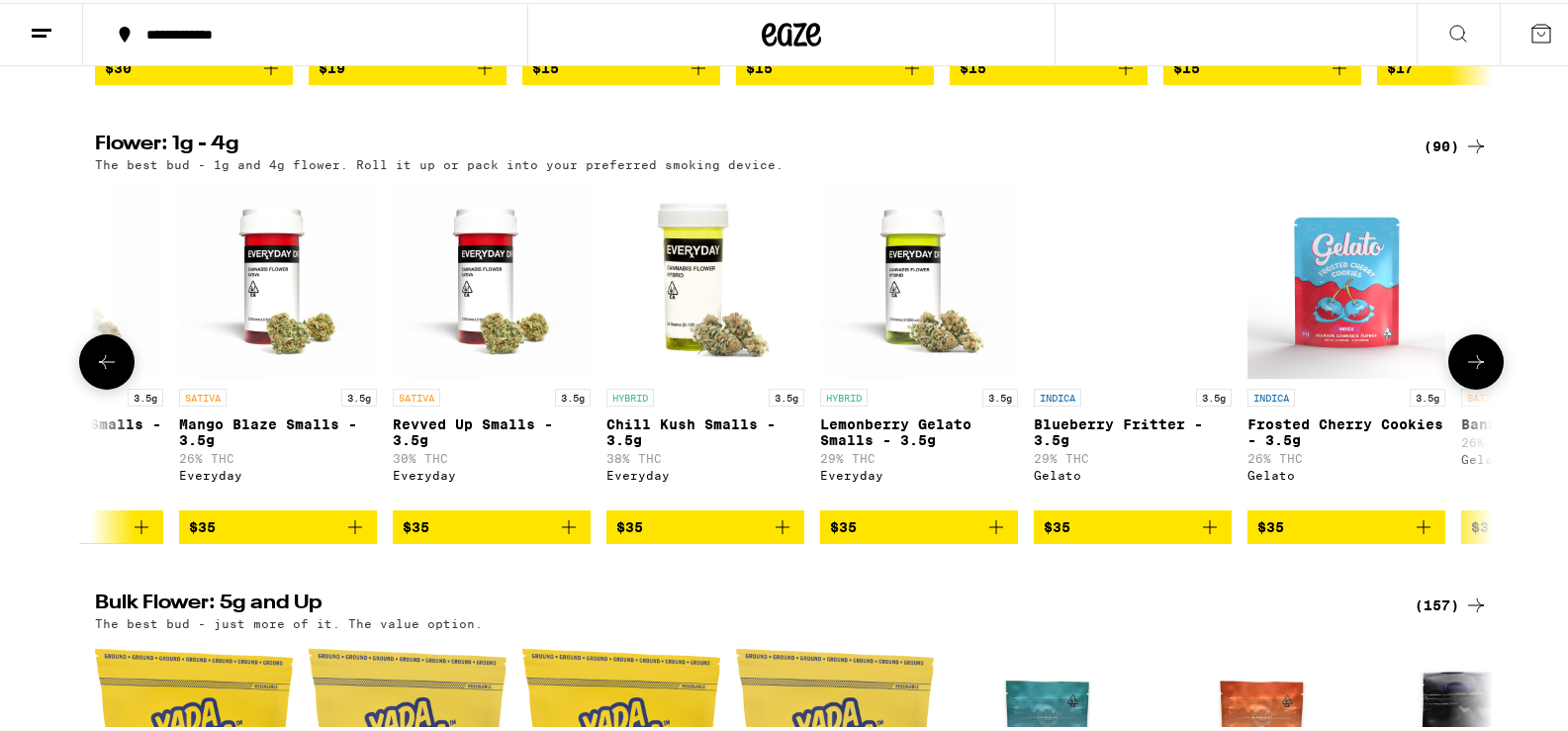 scroll, scrollTop: 0, scrollLeft: 7063, axis: horizontal 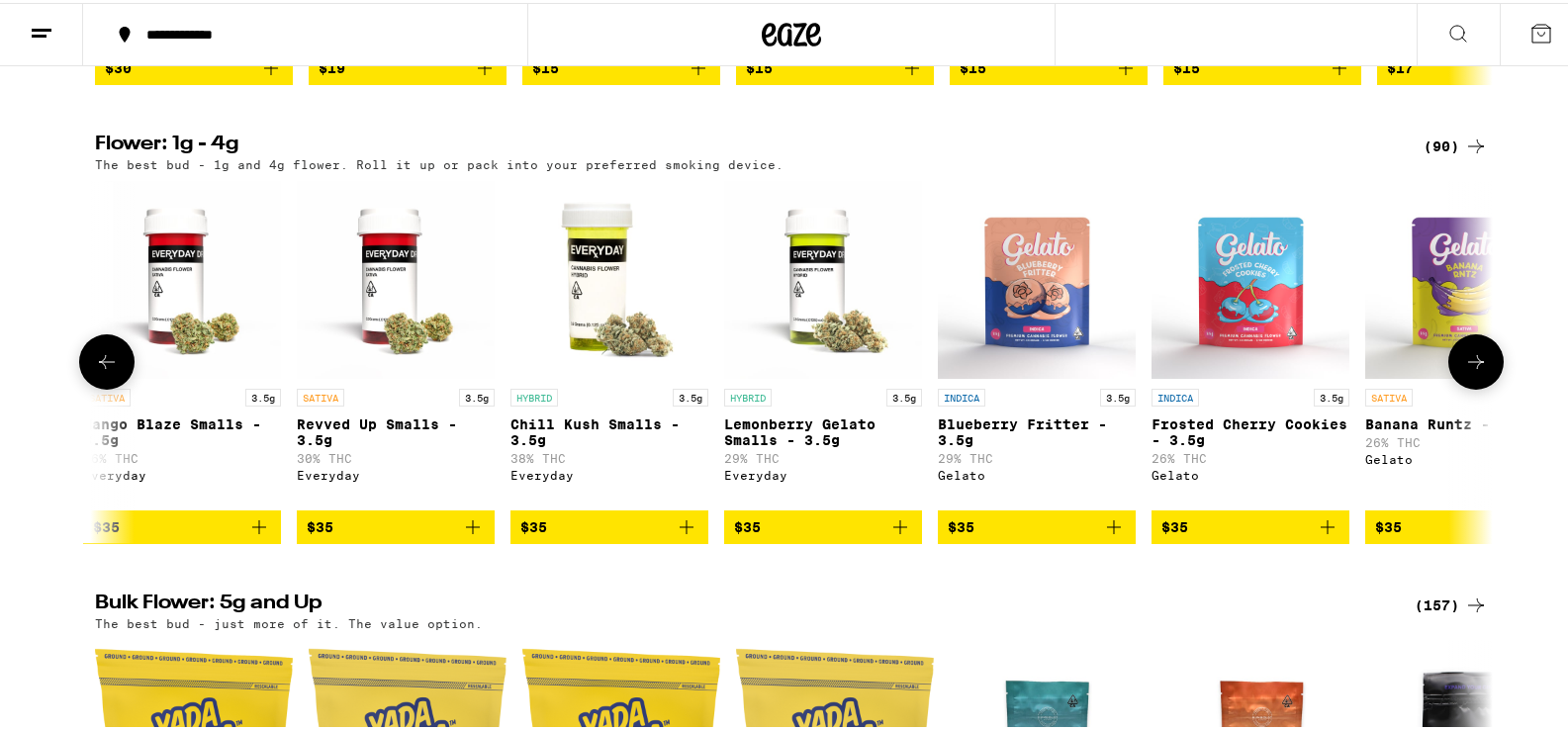 click at bounding box center (1476, 359) 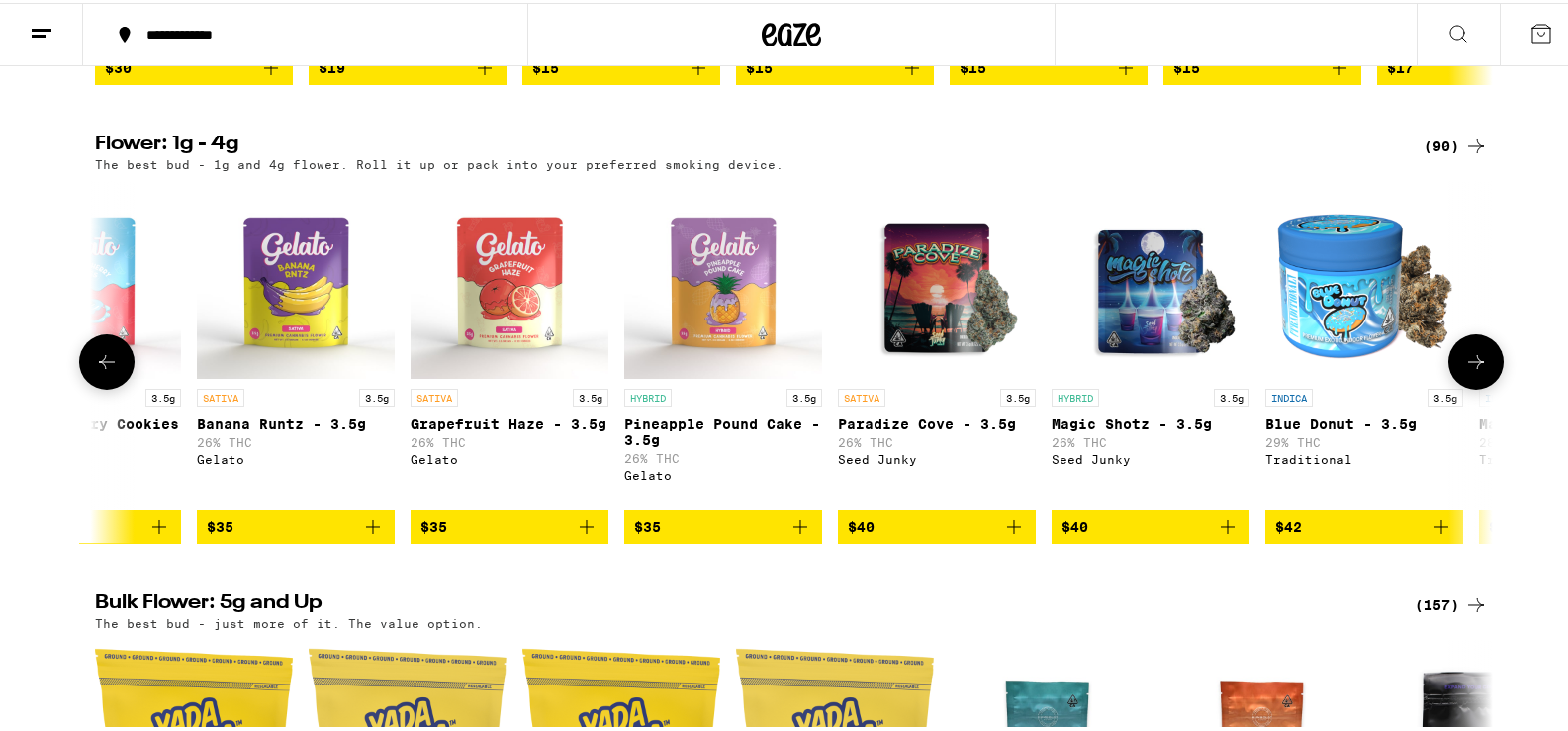 scroll, scrollTop: 0, scrollLeft: 8241, axis: horizontal 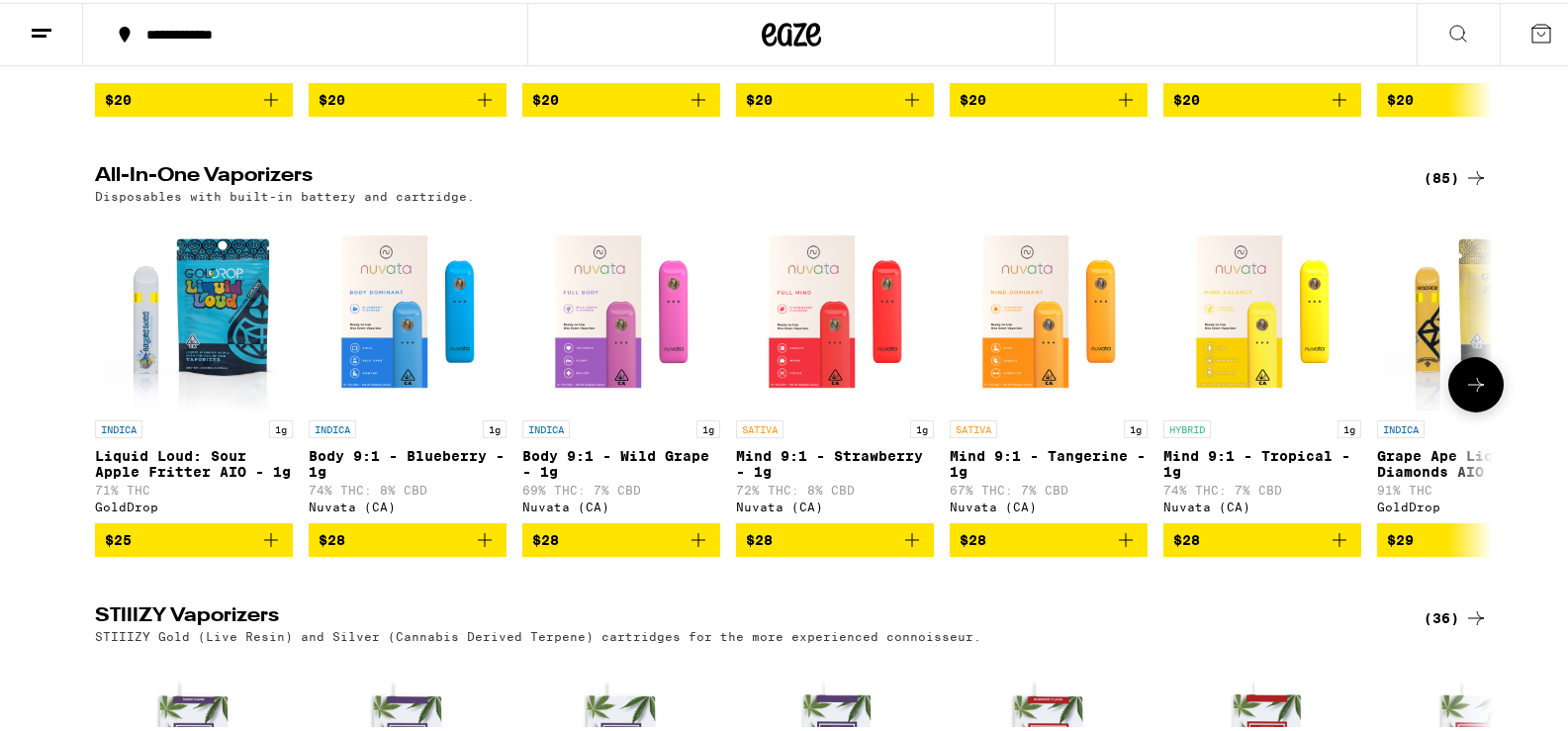 click at bounding box center [1476, 382] 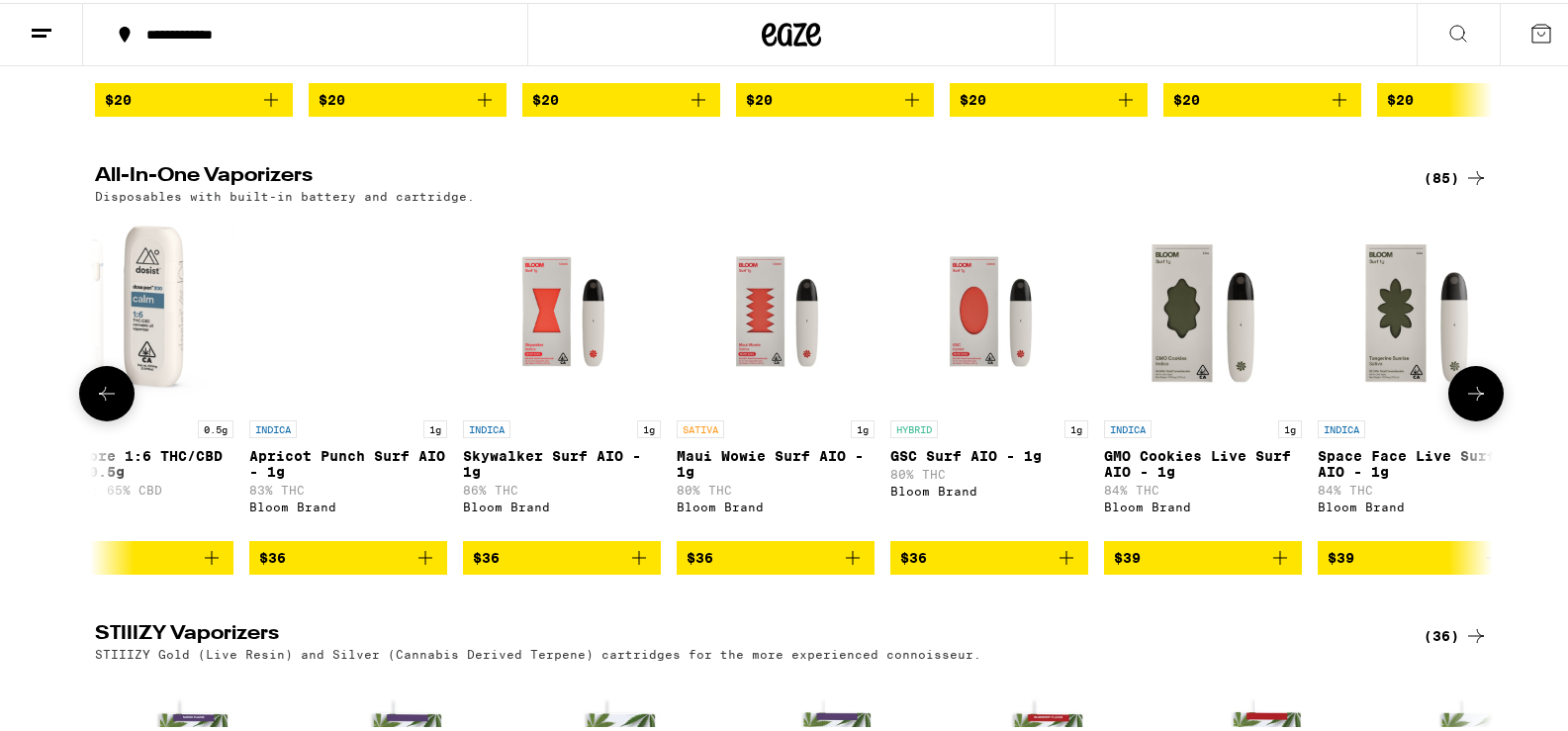 scroll, scrollTop: 0, scrollLeft: 13207, axis: horizontal 